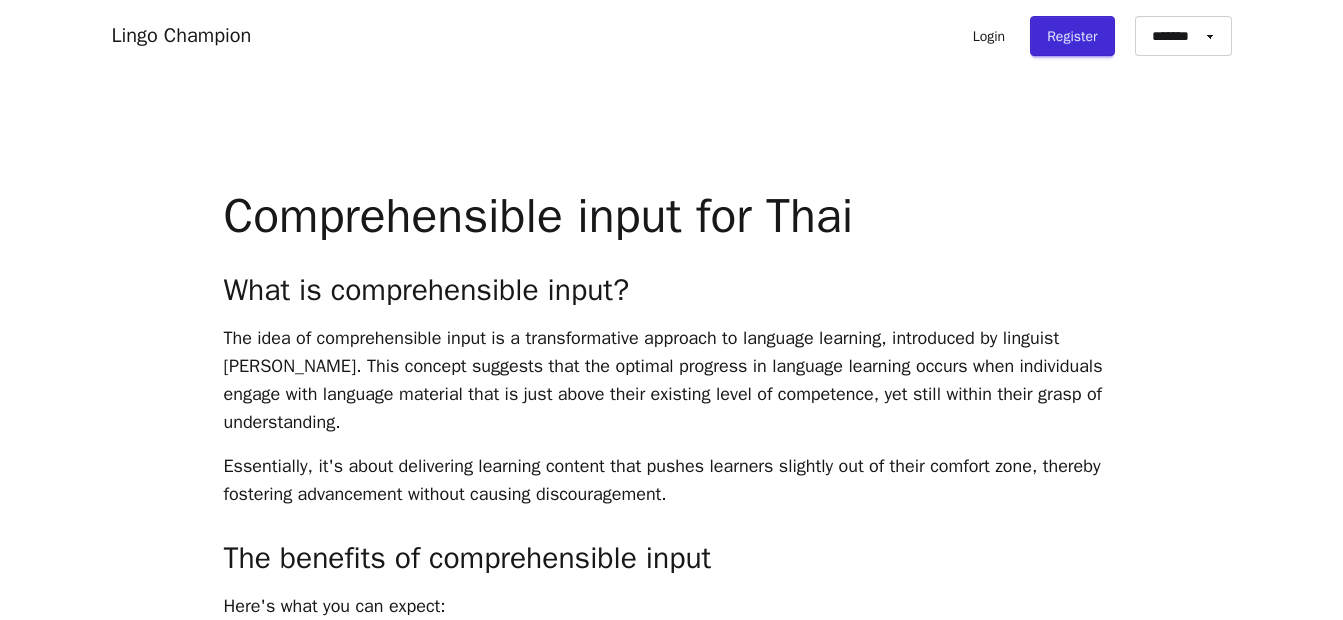 scroll, scrollTop: 0, scrollLeft: 0, axis: both 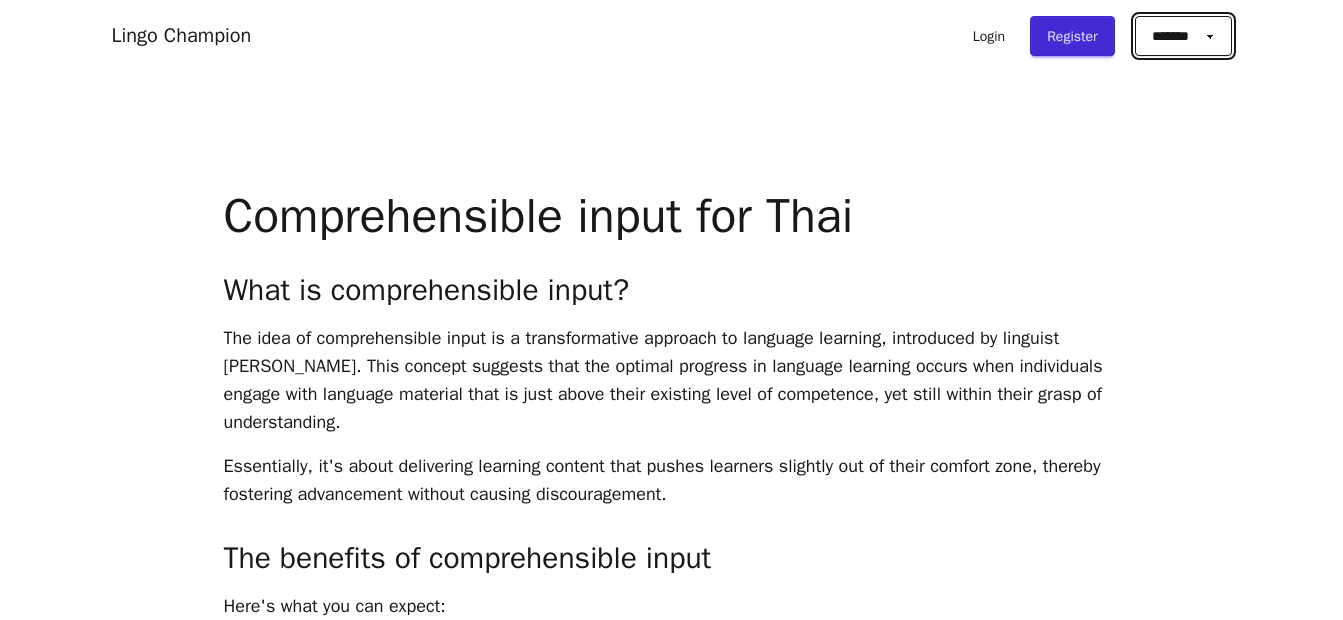 click on "******* ******* *******" at bounding box center [1183, 36] 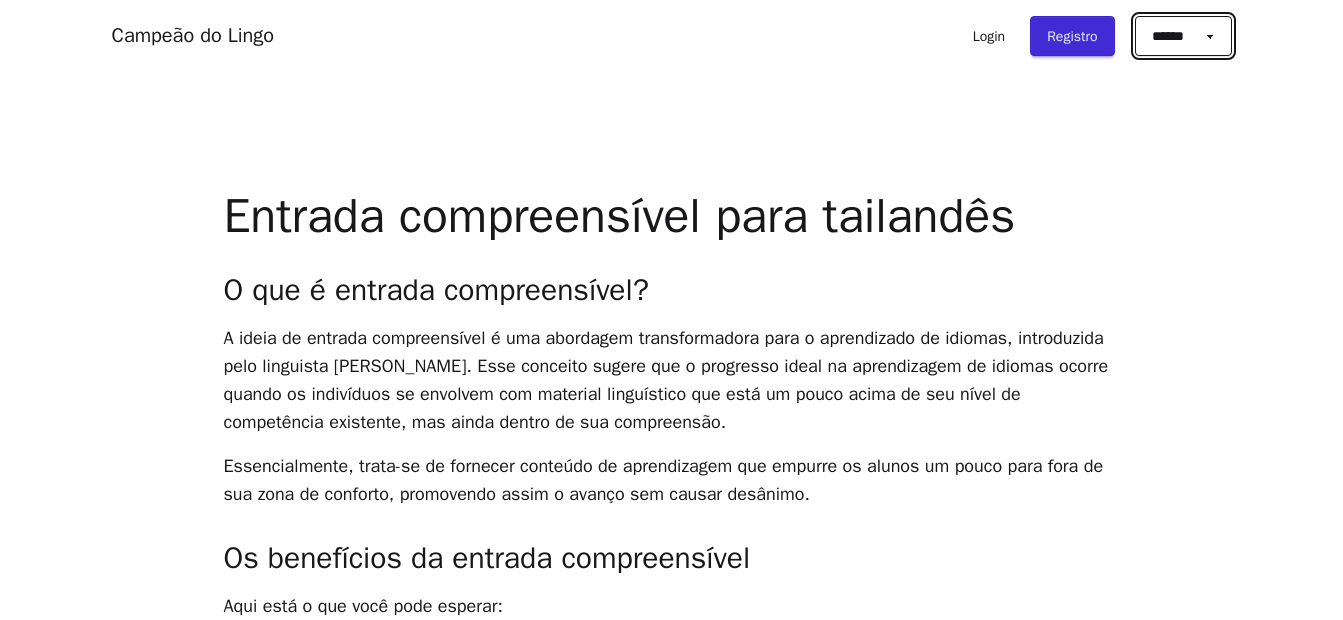 click on "****** ******* *******" at bounding box center [1183, 36] 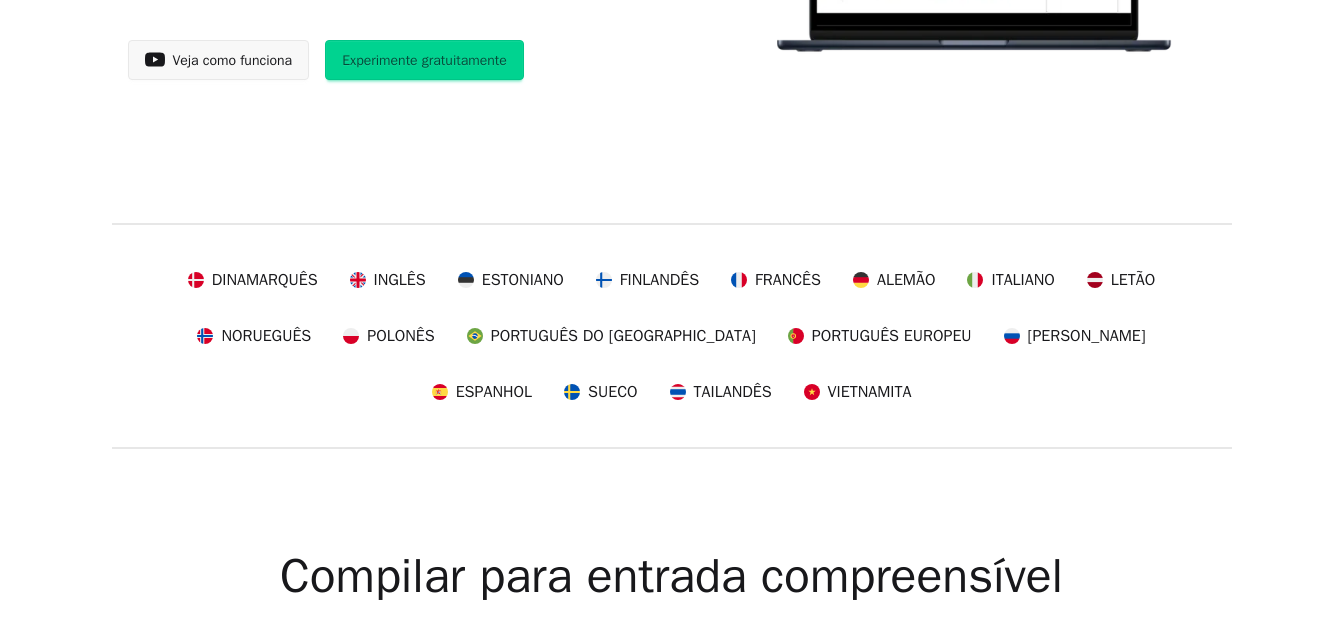 scroll, scrollTop: 2181, scrollLeft: 0, axis: vertical 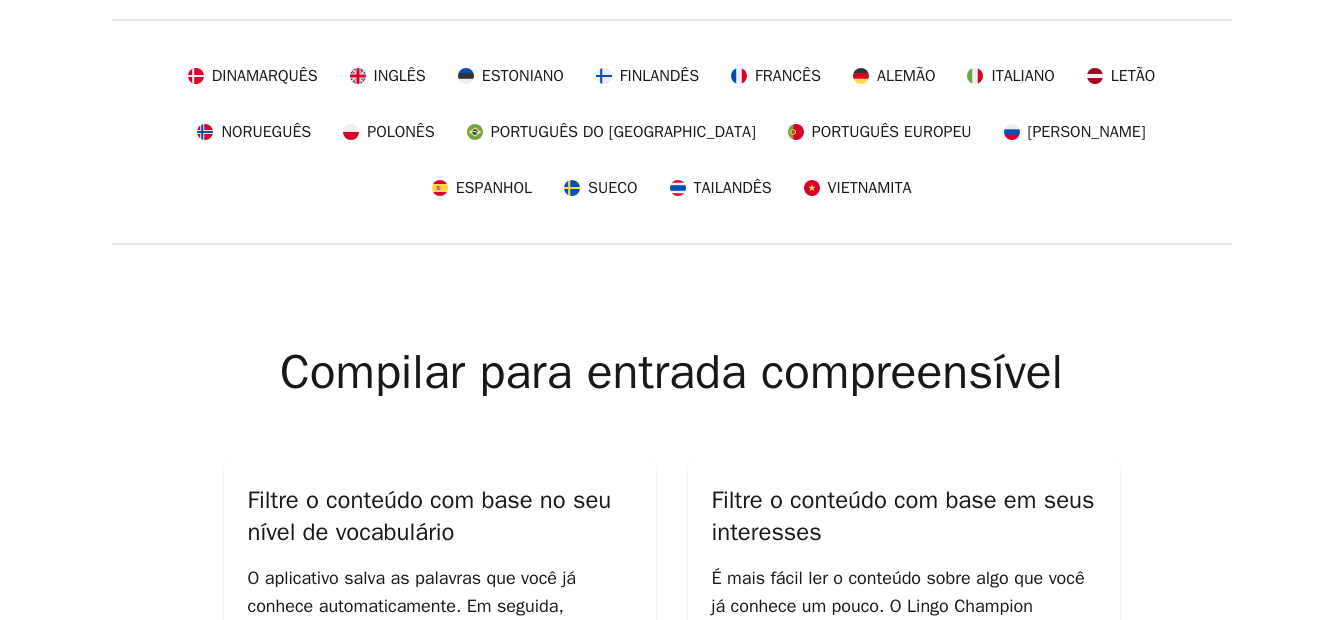 click on "Tailandês" at bounding box center (733, 188) 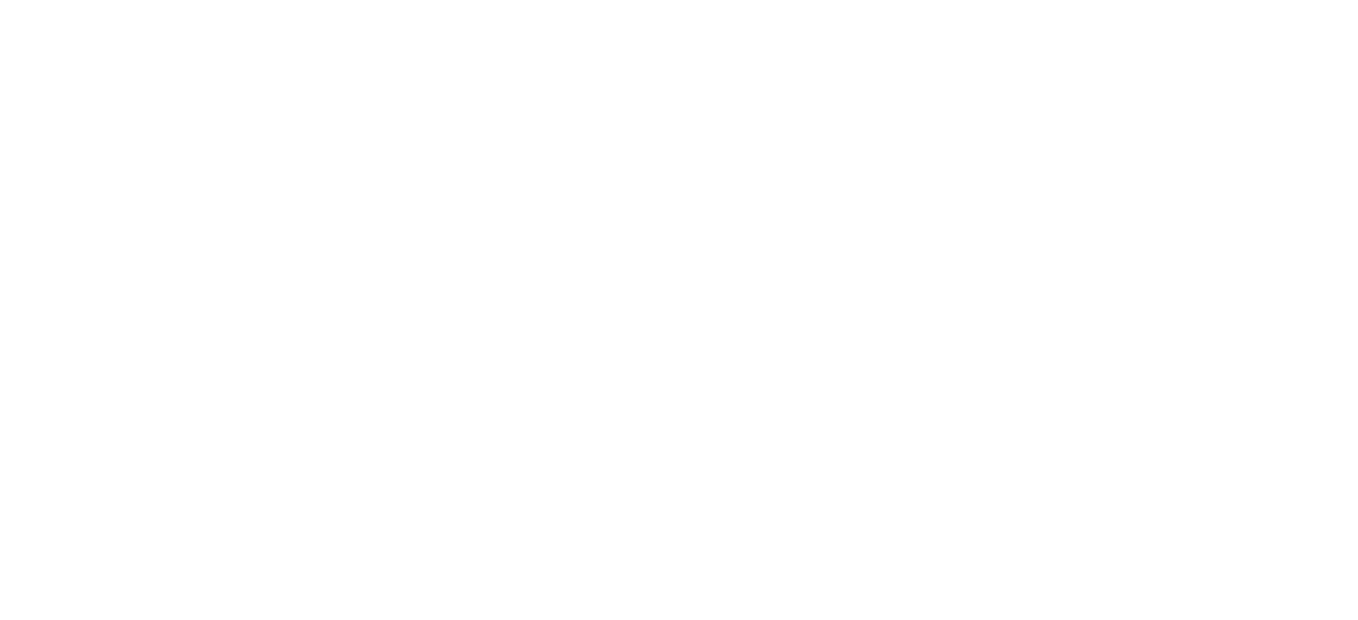scroll, scrollTop: 0, scrollLeft: 0, axis: both 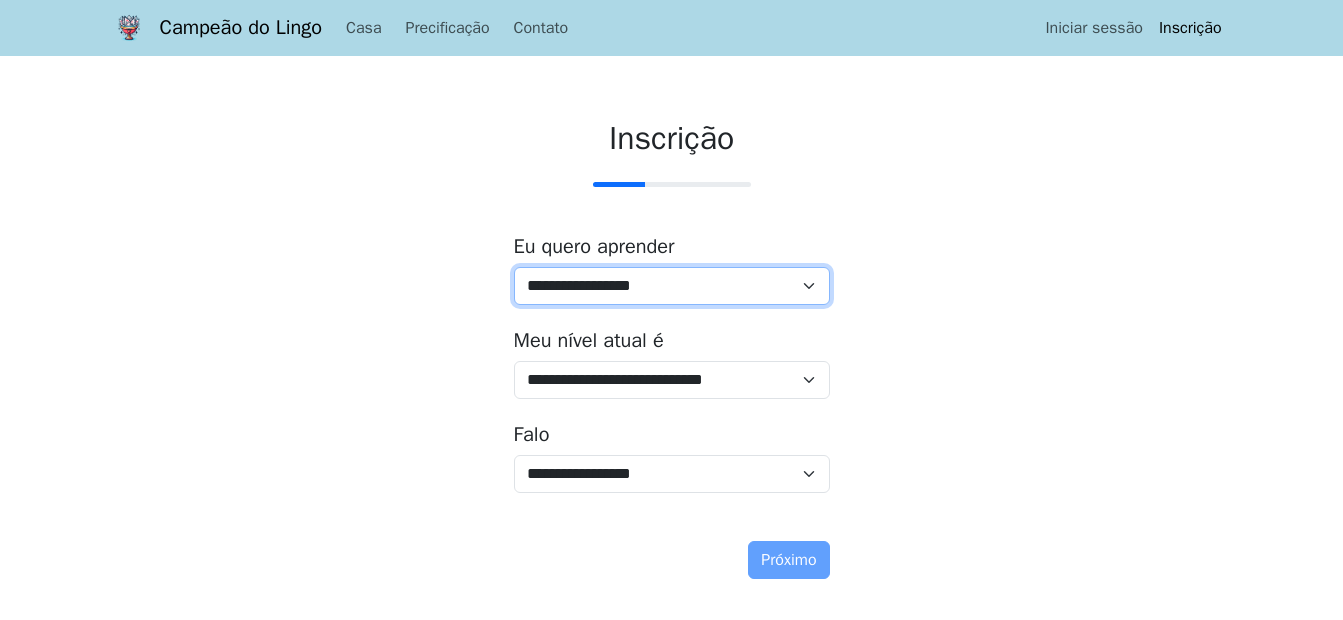 click on "**********" at bounding box center [672, 286] 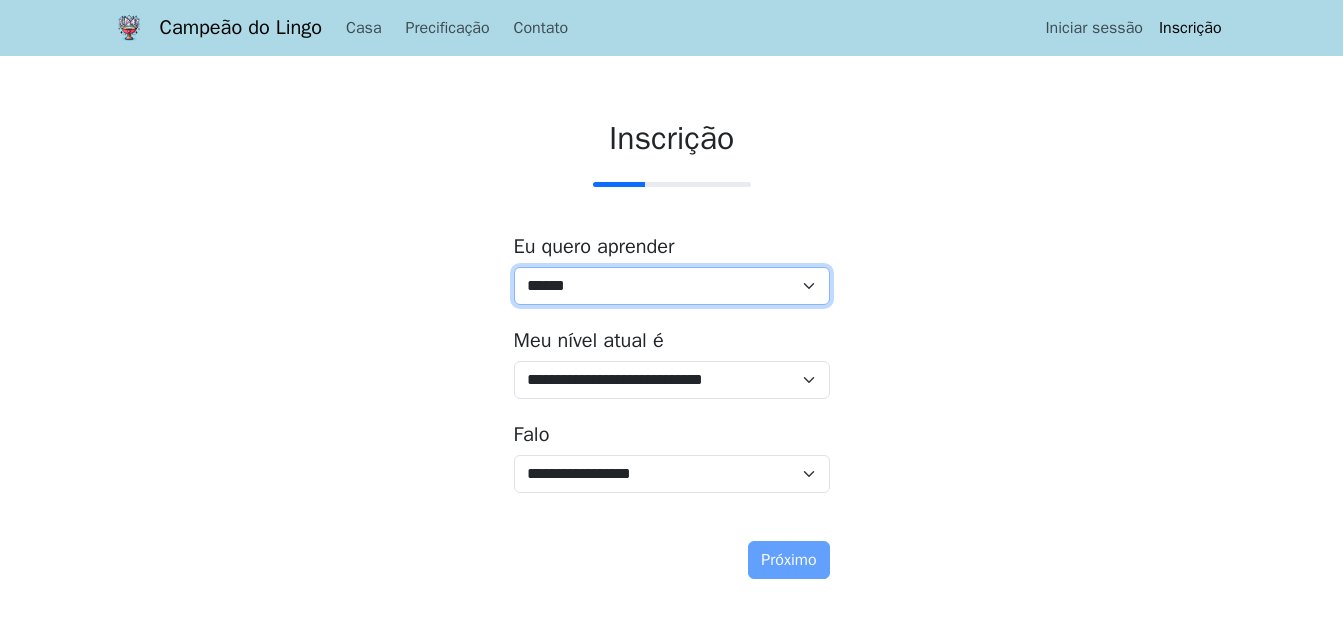 click on "**********" at bounding box center (672, 286) 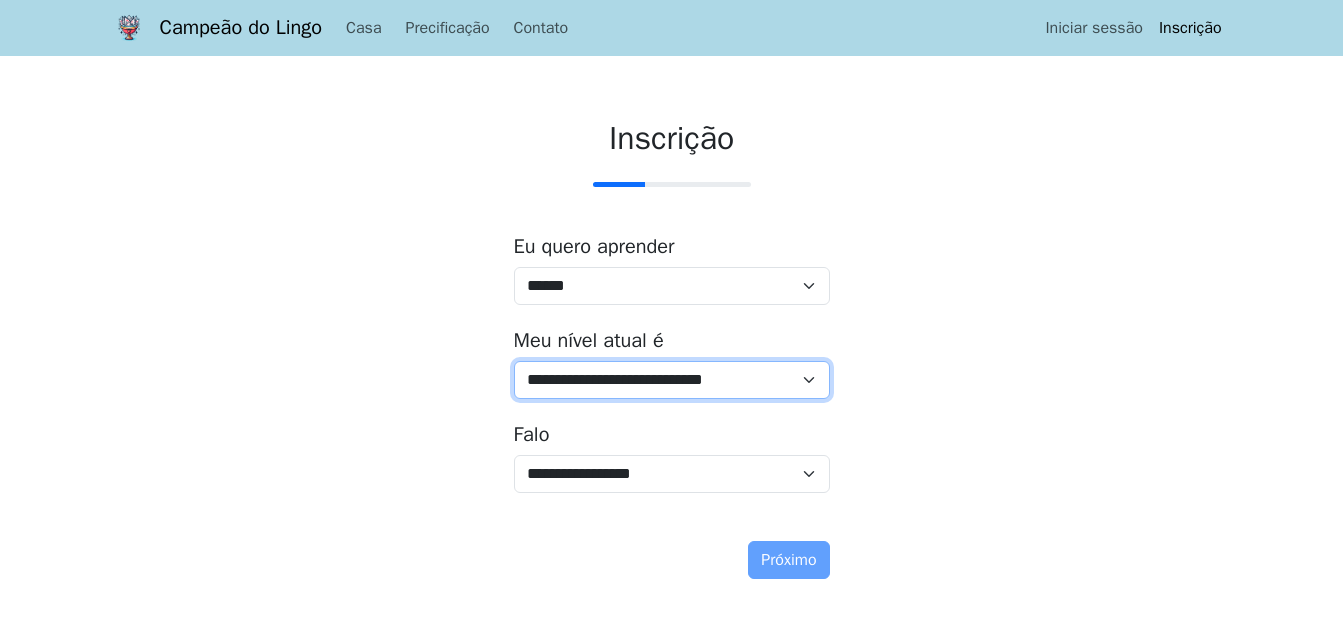 click on "**********" at bounding box center [672, 380] 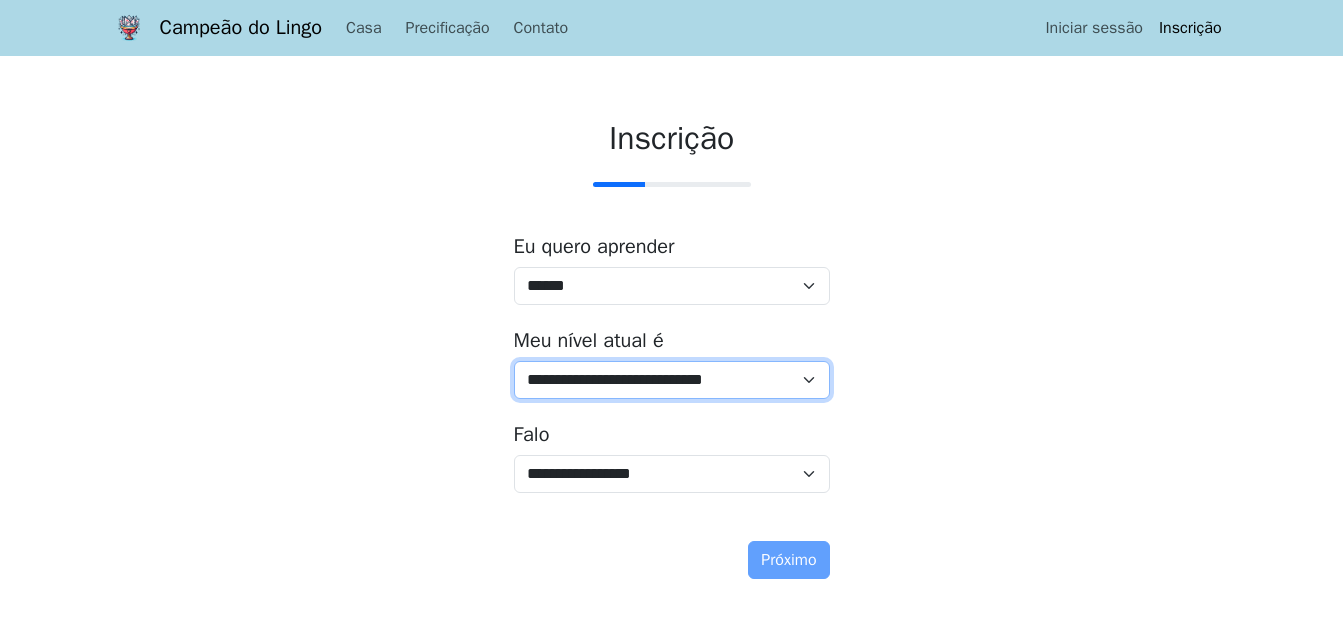 select on "*" 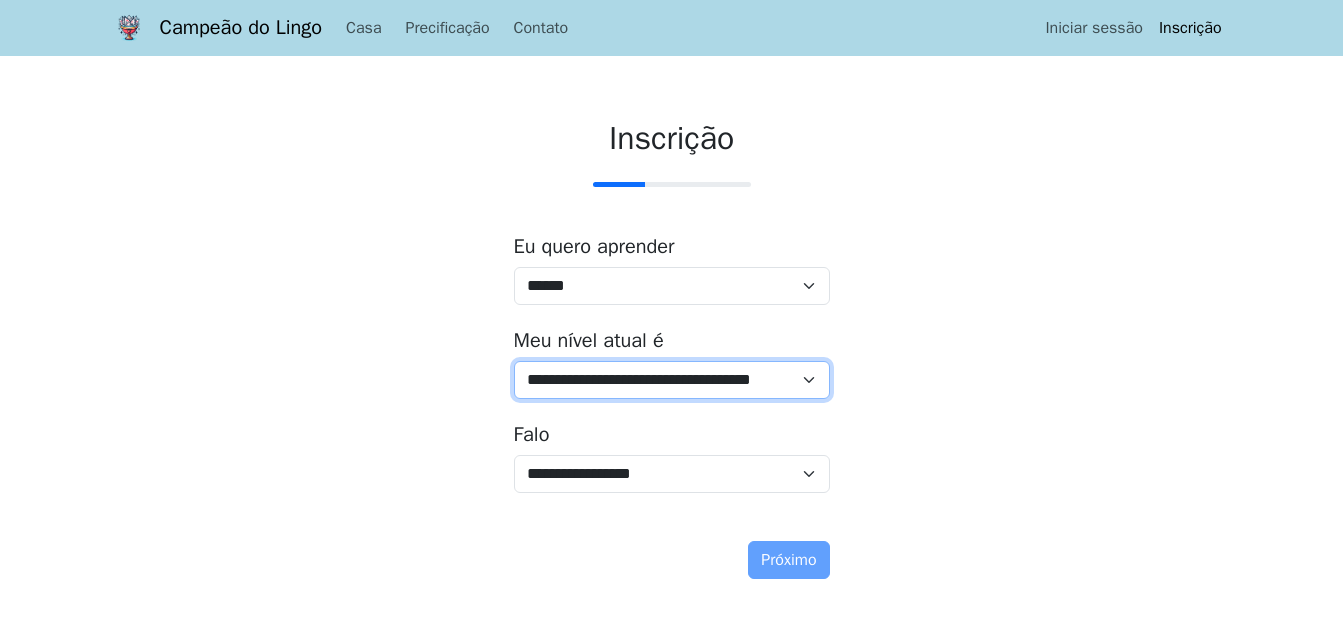 click on "**********" at bounding box center [672, 380] 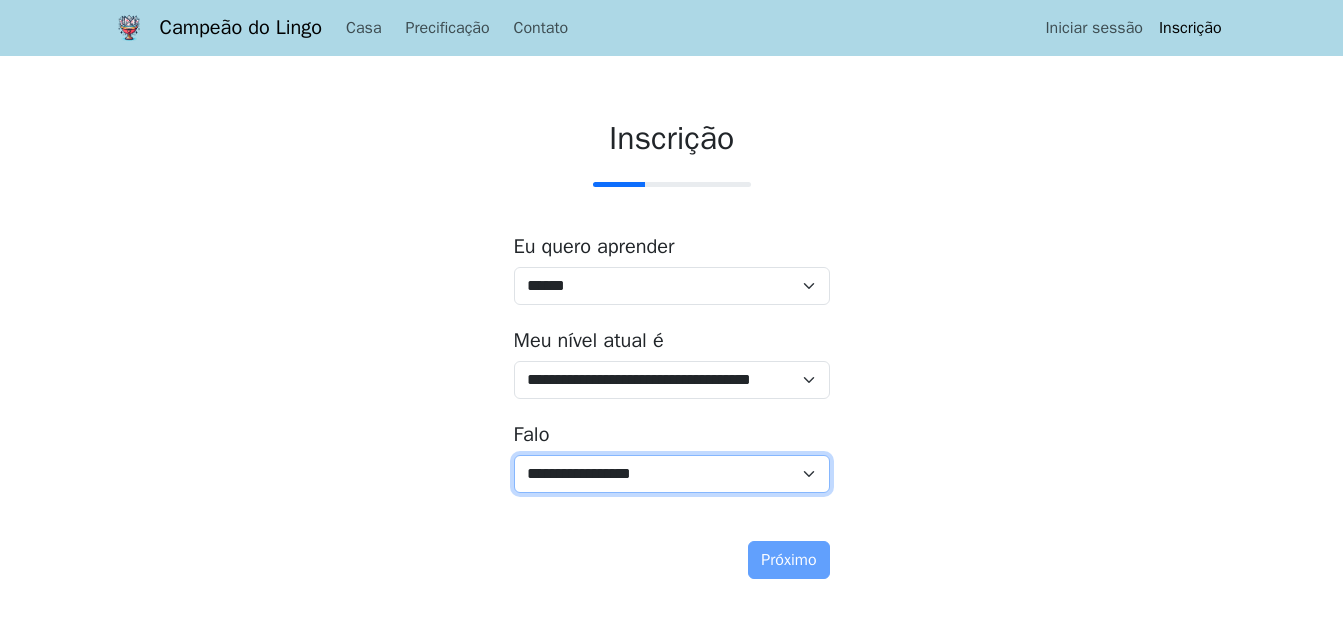click on "**********" at bounding box center [672, 474] 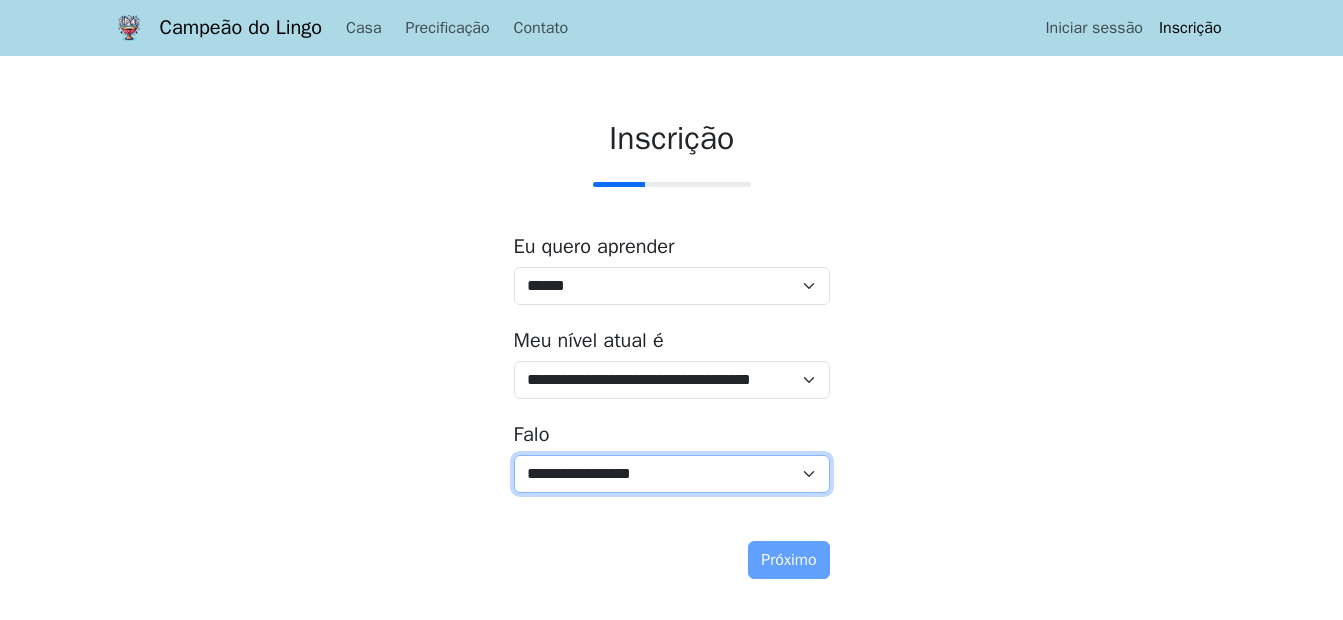 select on "*****" 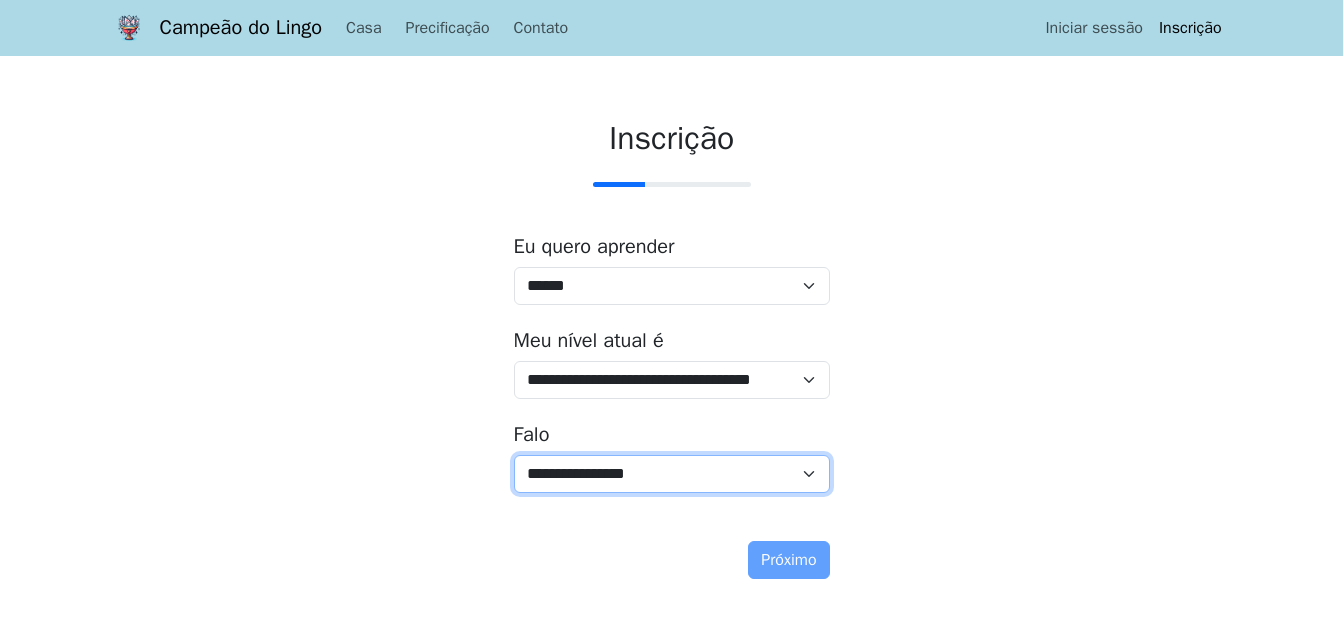 click on "**********" at bounding box center (672, 474) 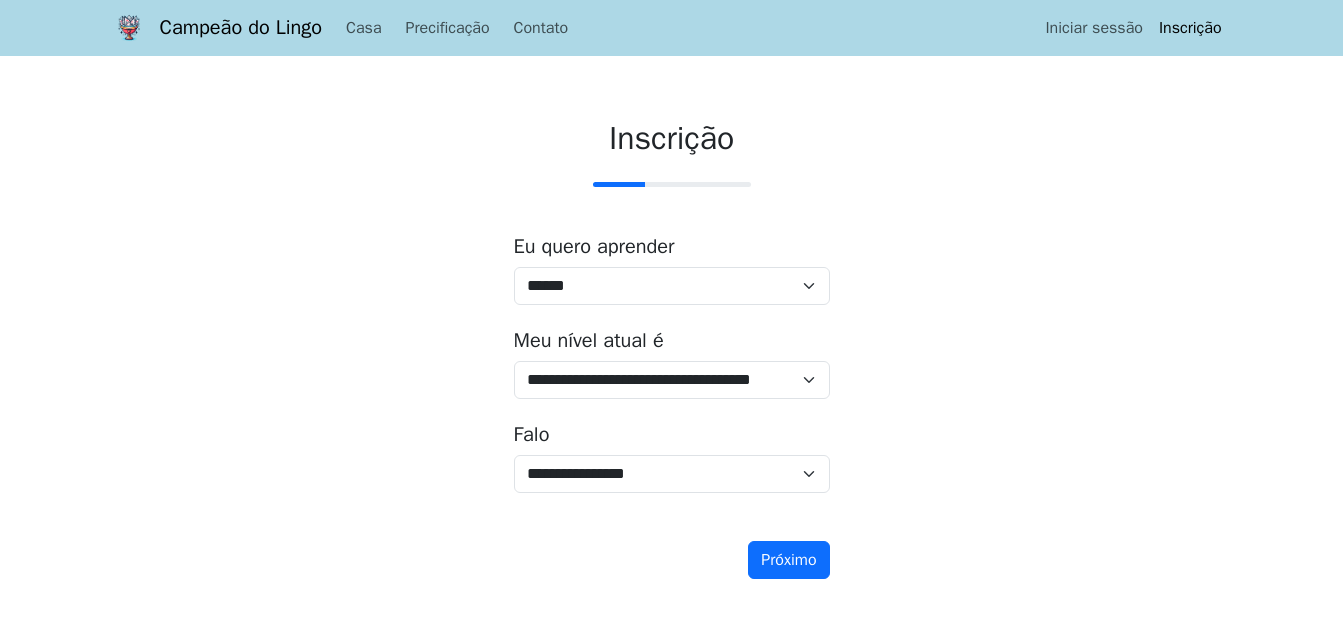 click on "Próximo" at bounding box center (788, 560) 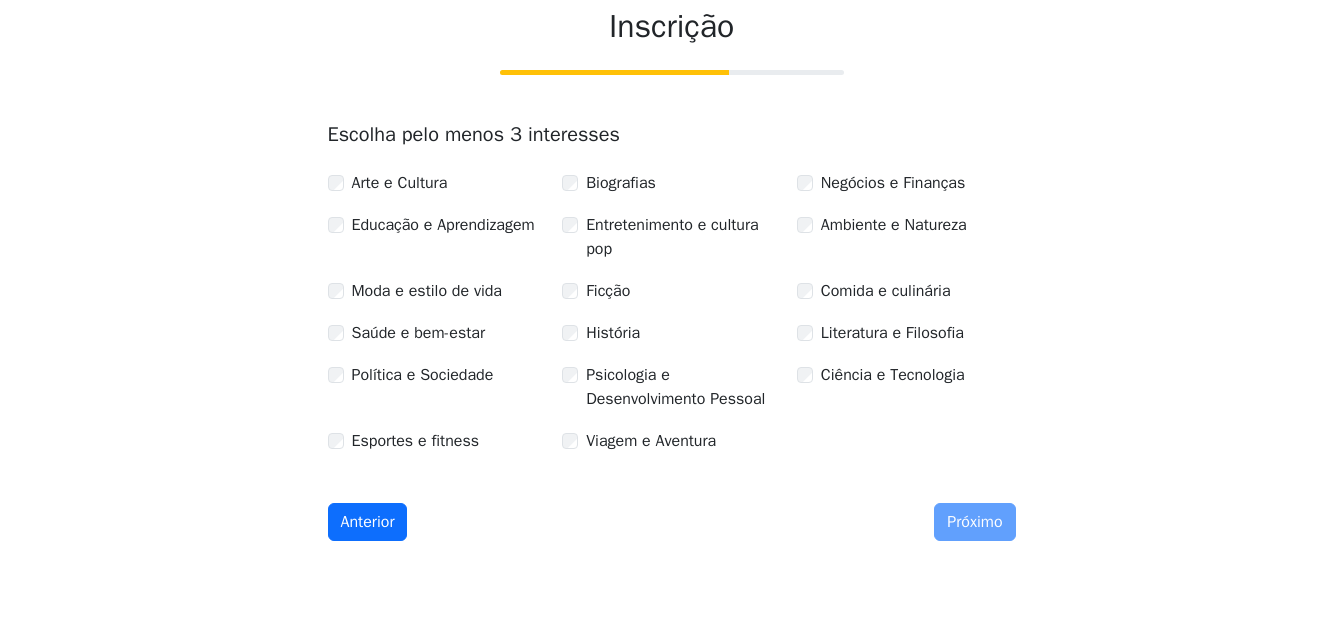 scroll, scrollTop: 115, scrollLeft: 0, axis: vertical 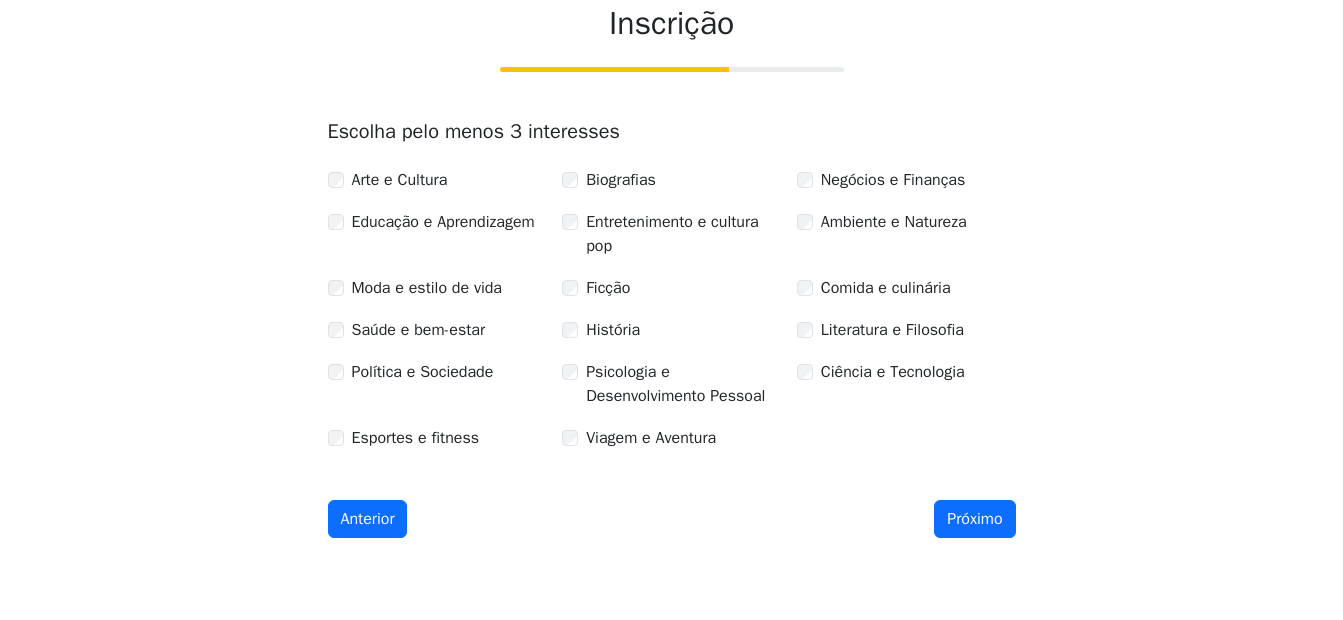 click on "Próximo" at bounding box center (974, 519) 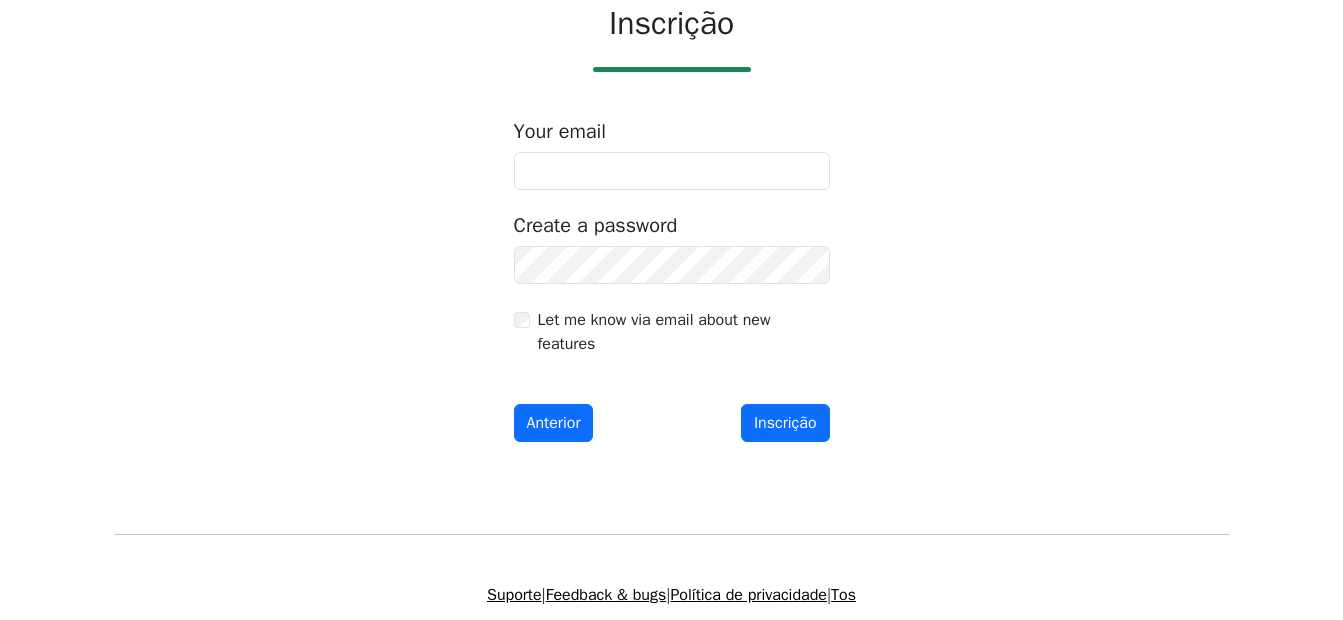 scroll, scrollTop: 44, scrollLeft: 0, axis: vertical 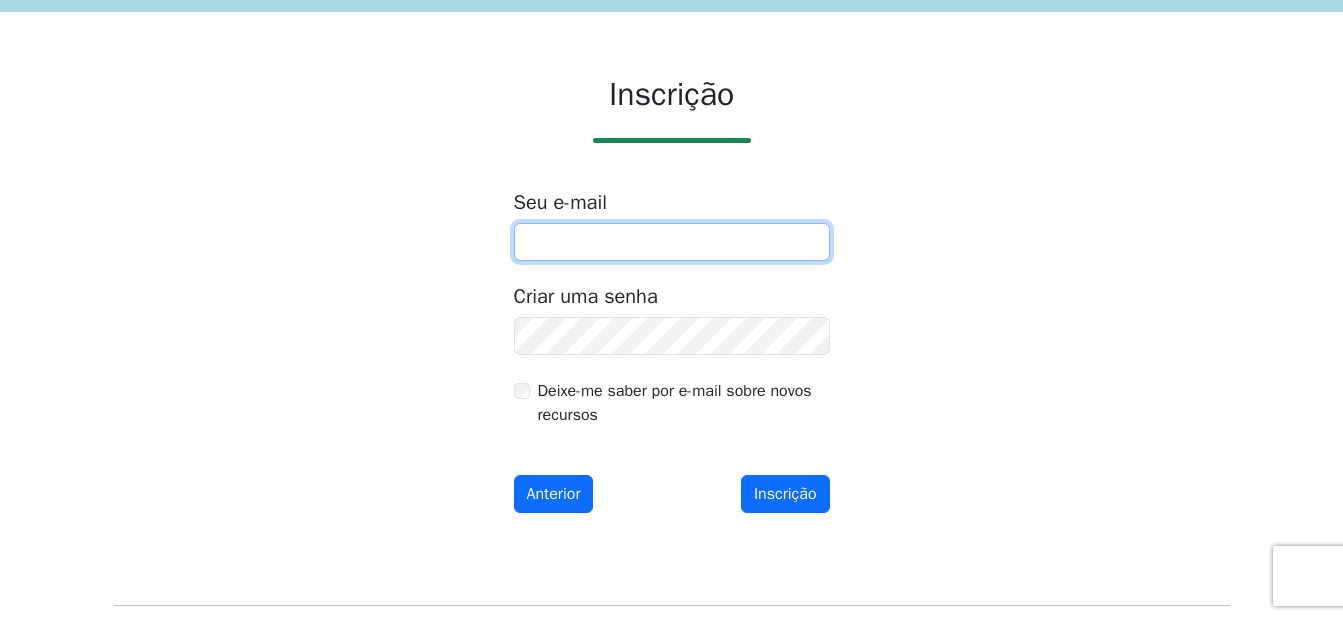 click at bounding box center (672, 242) 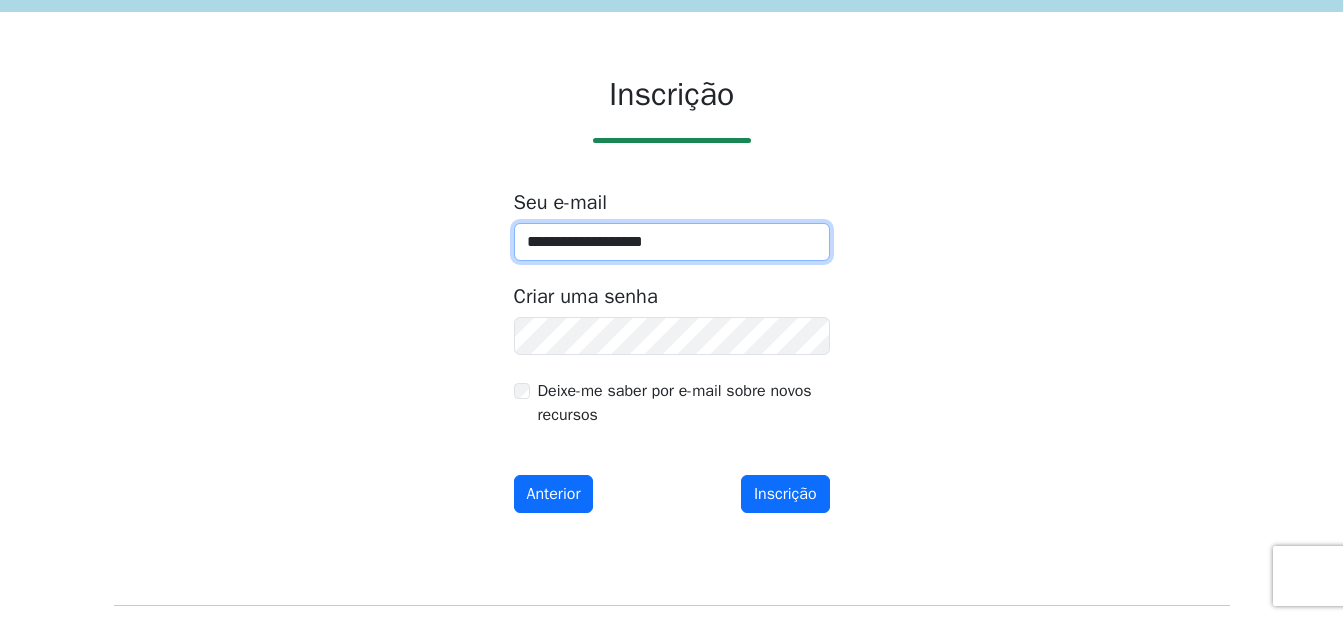 drag, startPoint x: 696, startPoint y: 249, endPoint x: 450, endPoint y: 241, distance: 246.13005 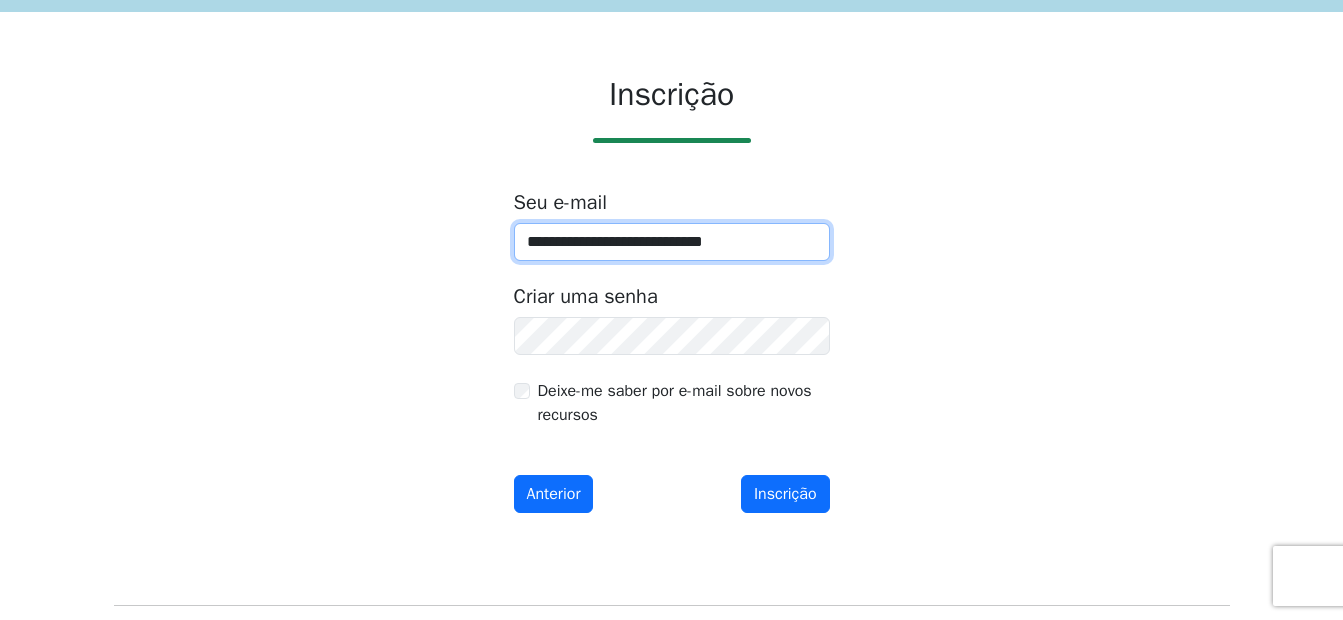 type on "**********" 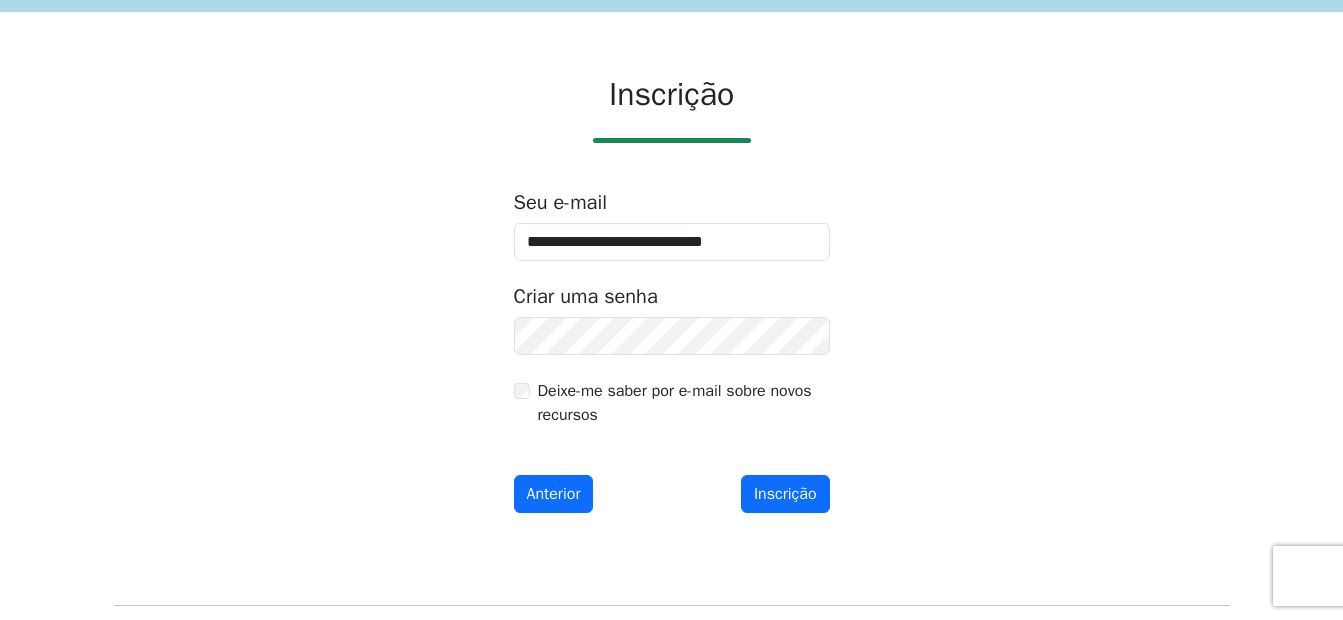 click on "Inscrição" at bounding box center (785, 494) 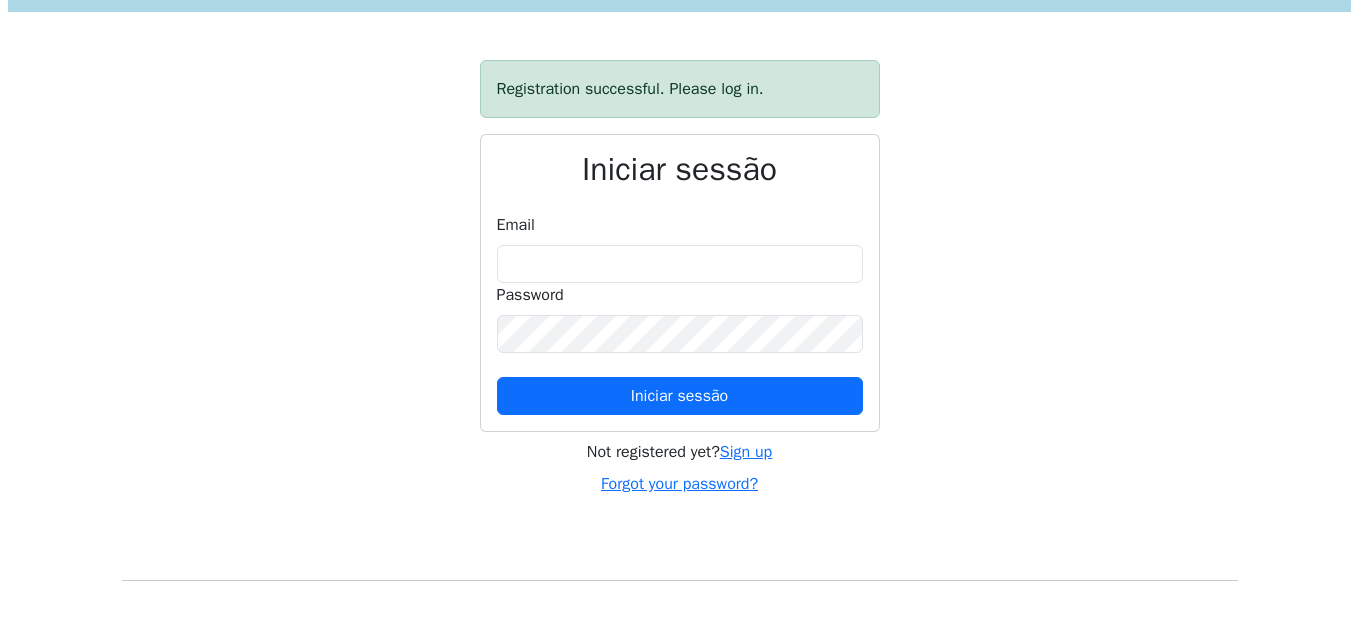 scroll, scrollTop: 0, scrollLeft: 0, axis: both 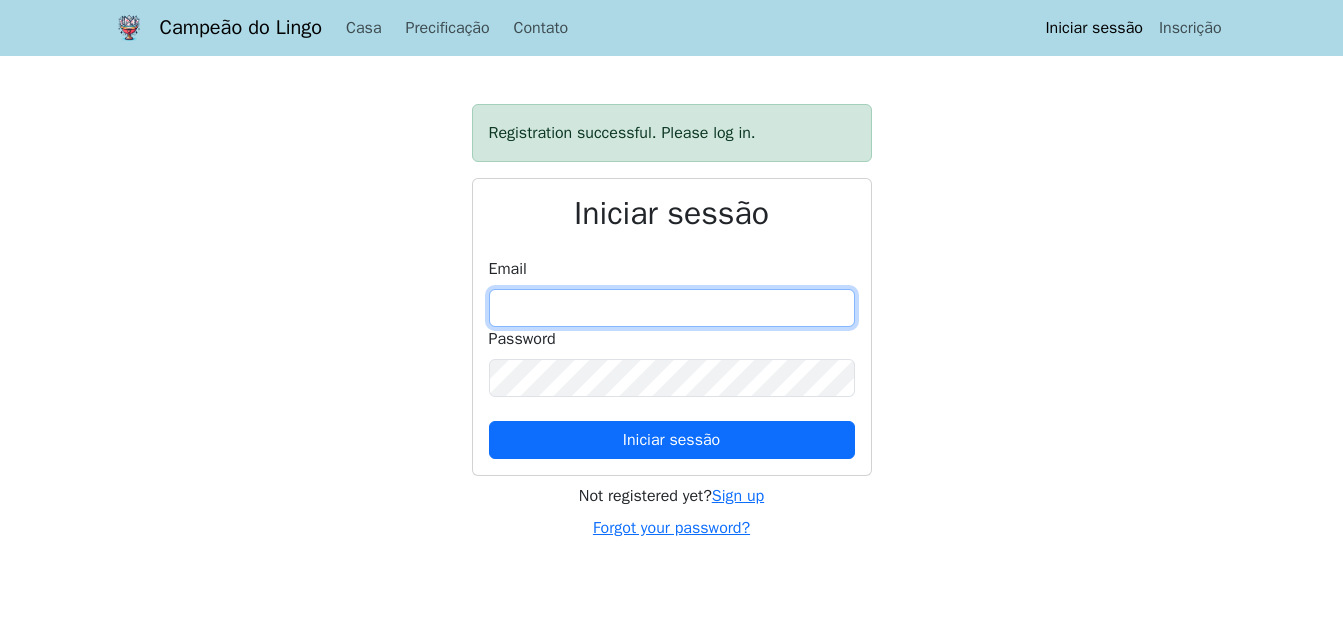 click at bounding box center (672, 308) 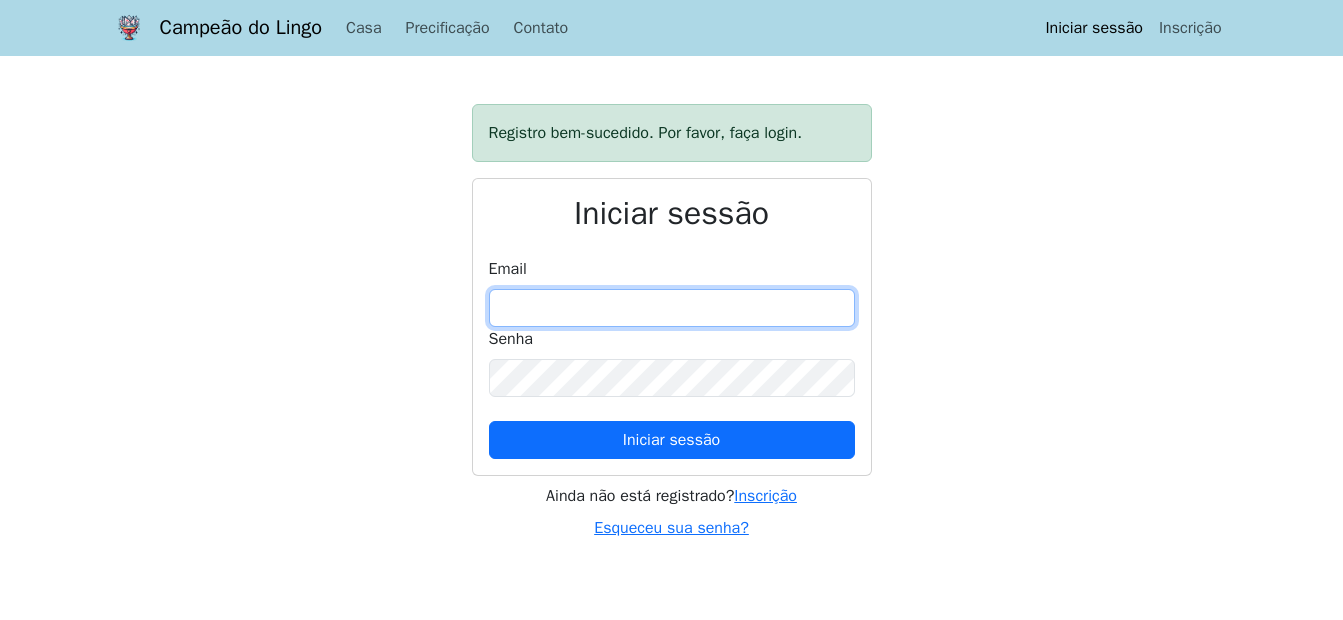 type on "**********" 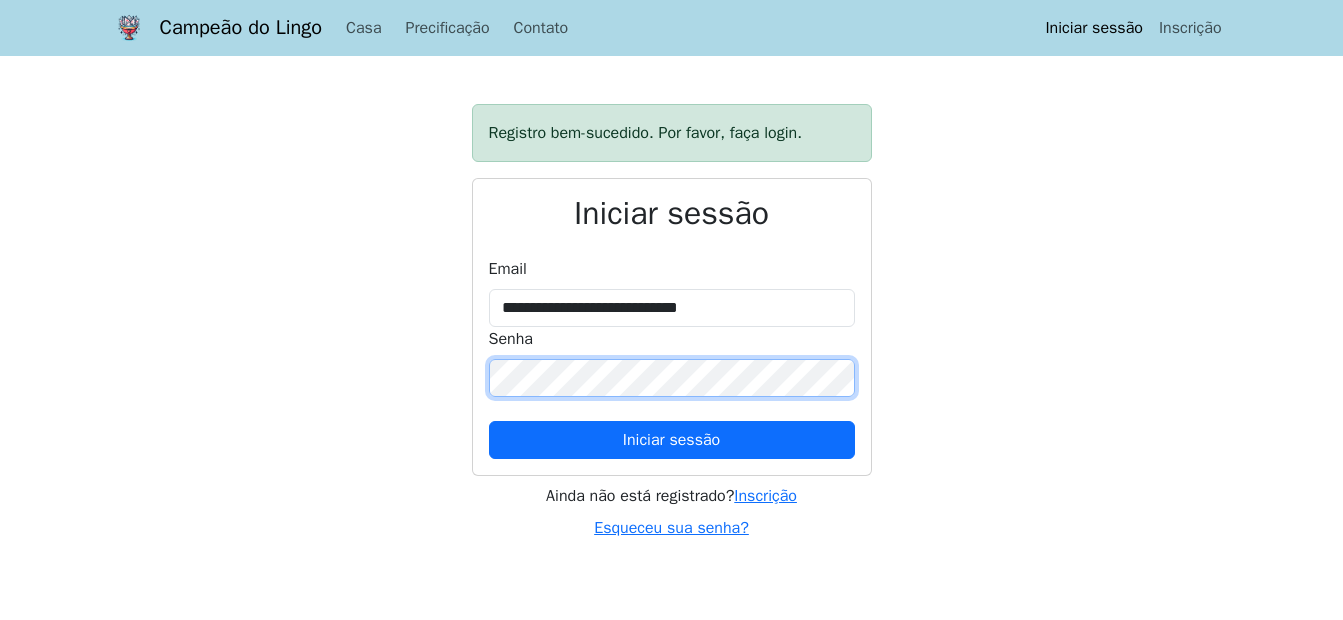 click on "Iniciar sessão" at bounding box center (672, 440) 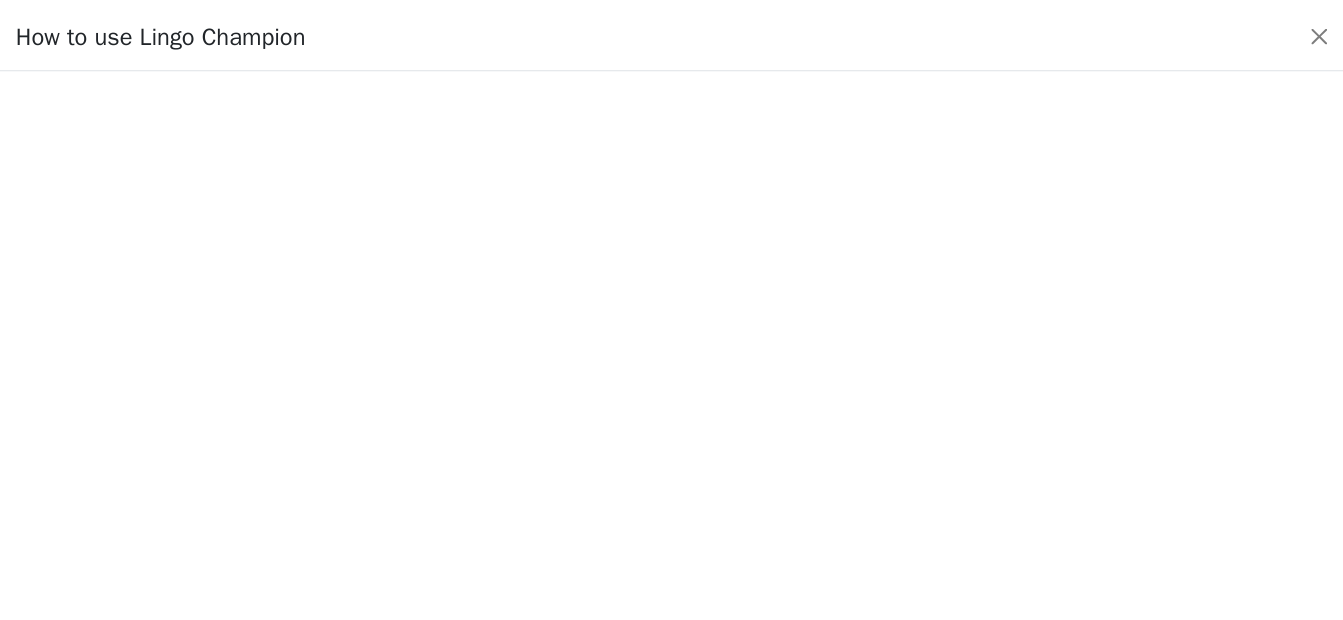scroll, scrollTop: 0, scrollLeft: 0, axis: both 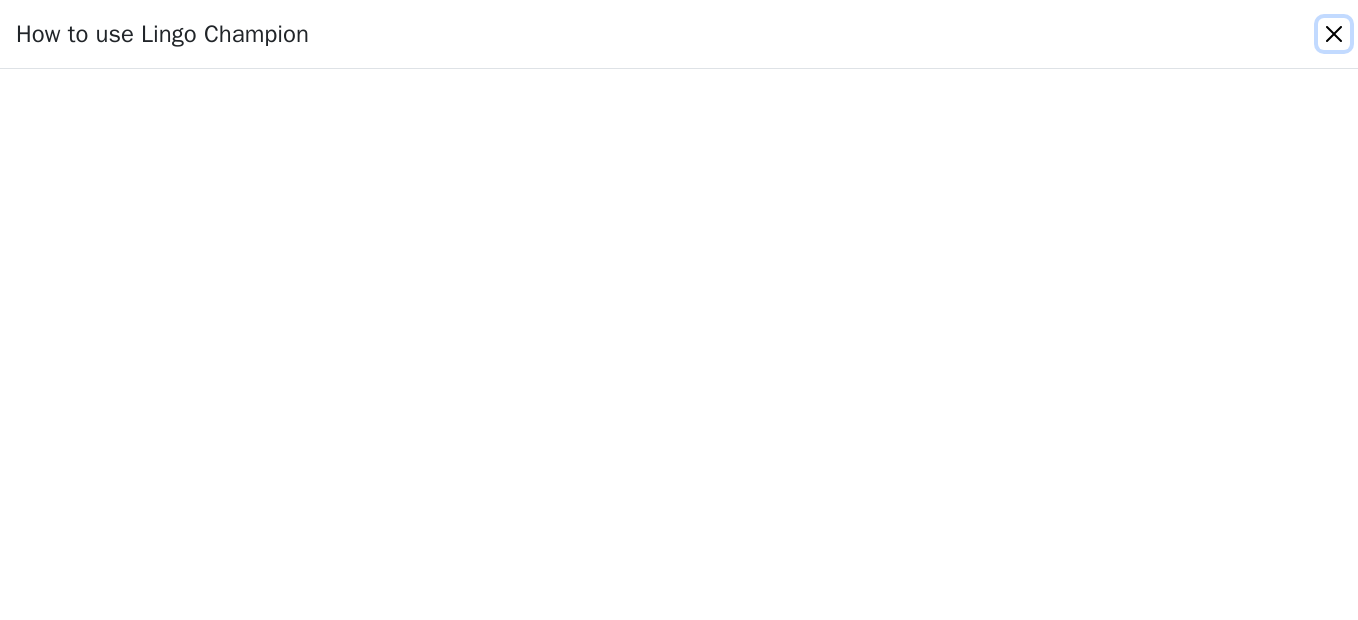 click at bounding box center [1334, 34] 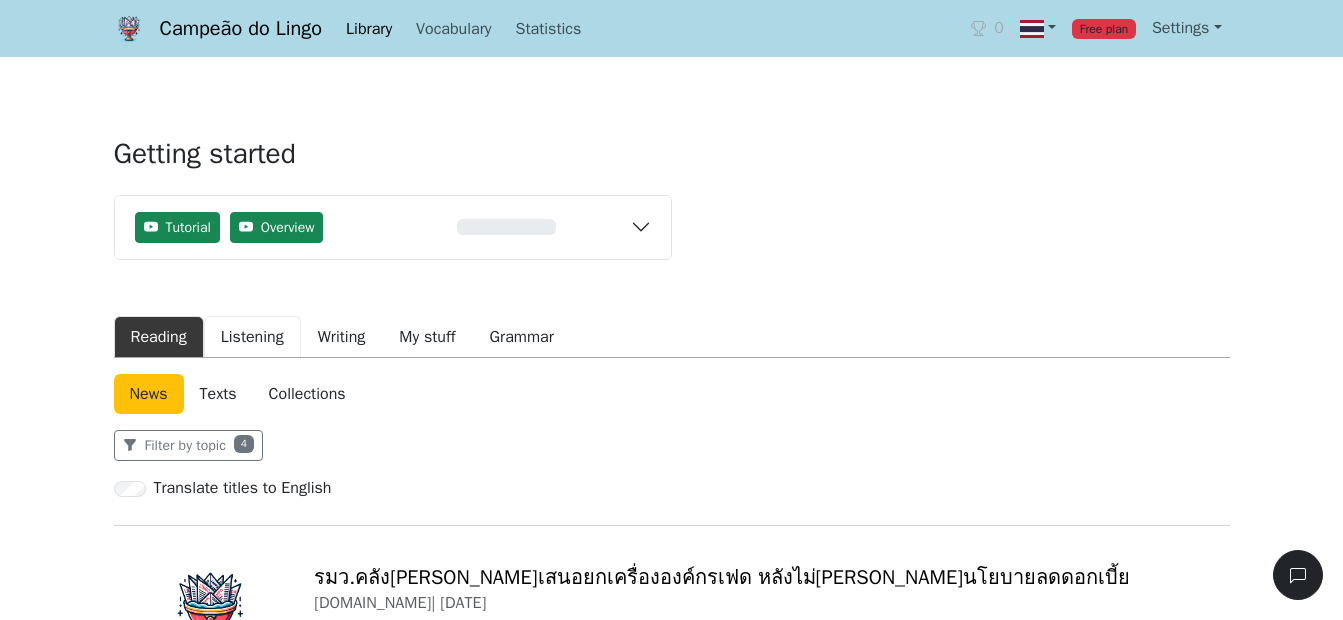 click on "Listening" at bounding box center [252, 337] 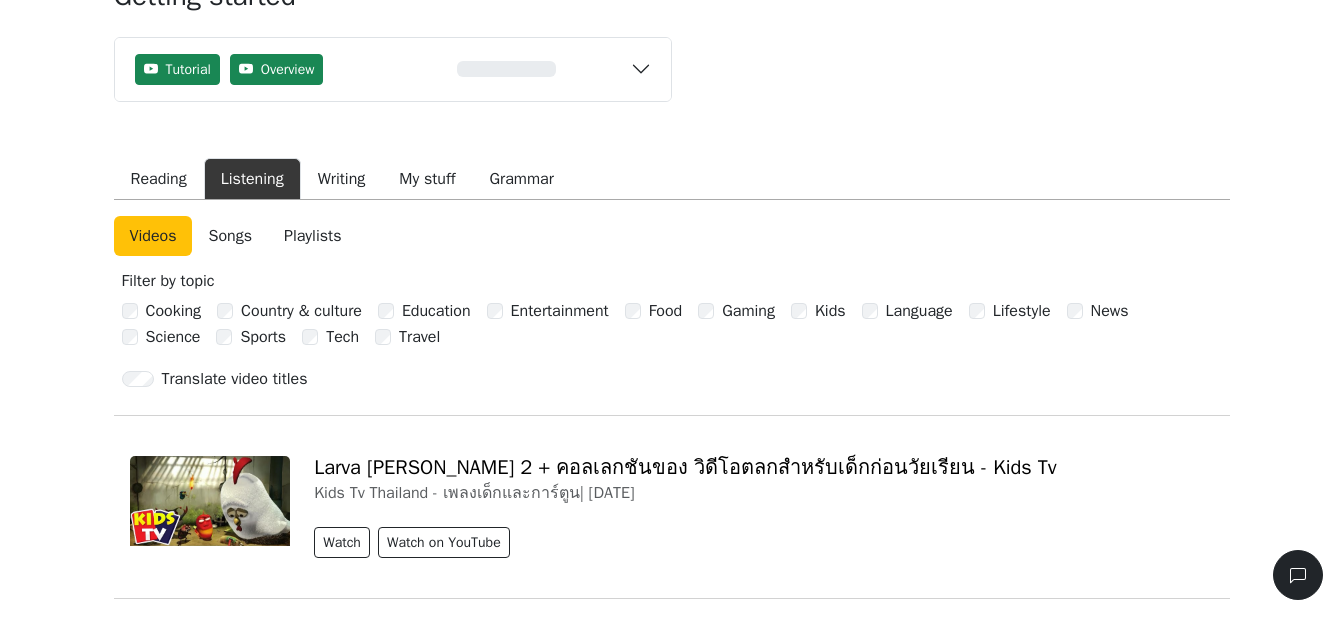 scroll, scrollTop: 211, scrollLeft: 0, axis: vertical 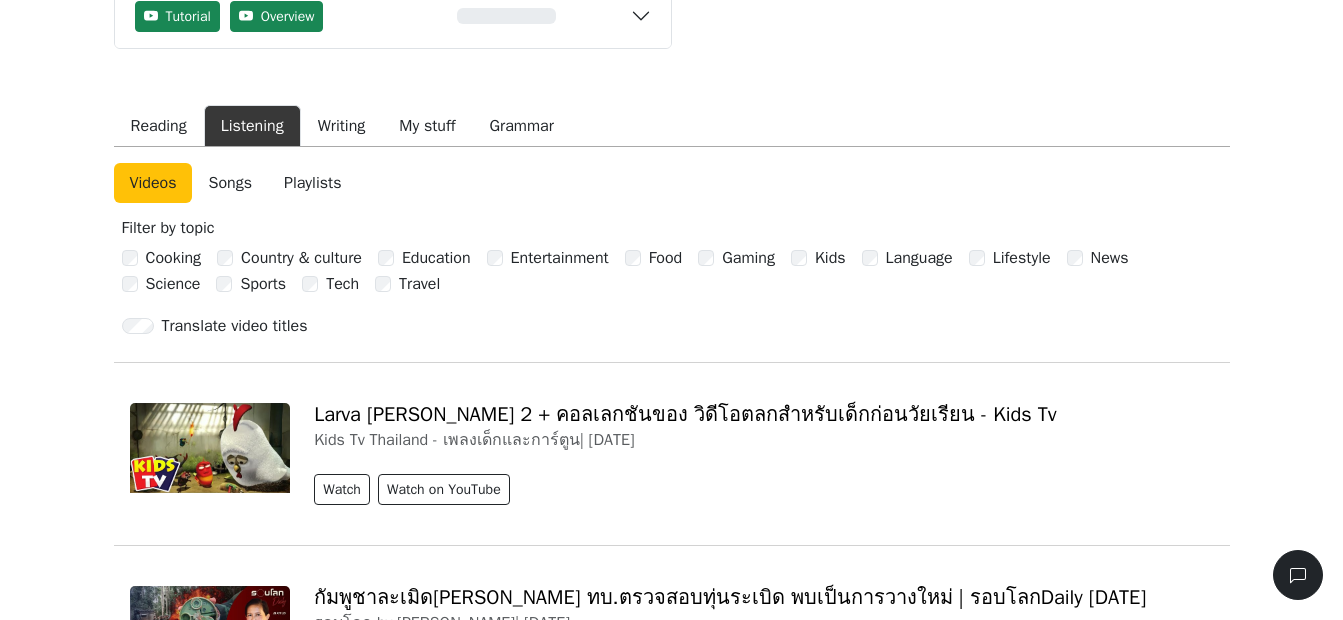 click on "Songs" at bounding box center [229, 183] 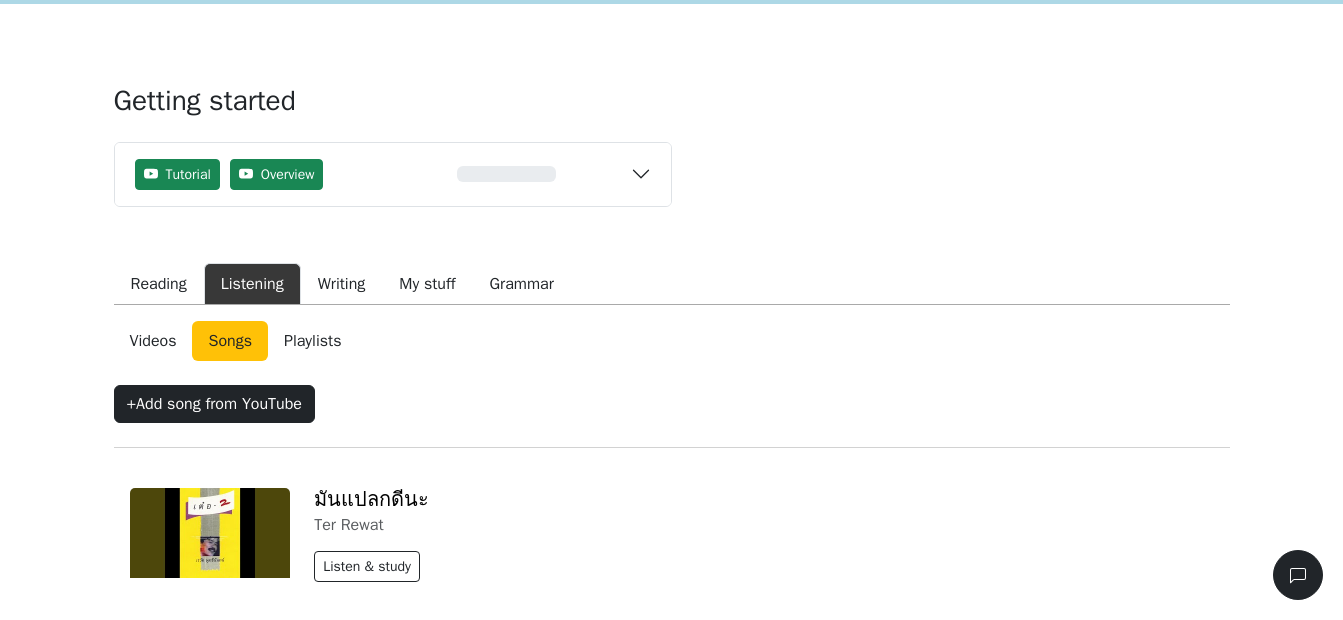 scroll, scrollTop: 211, scrollLeft: 0, axis: vertical 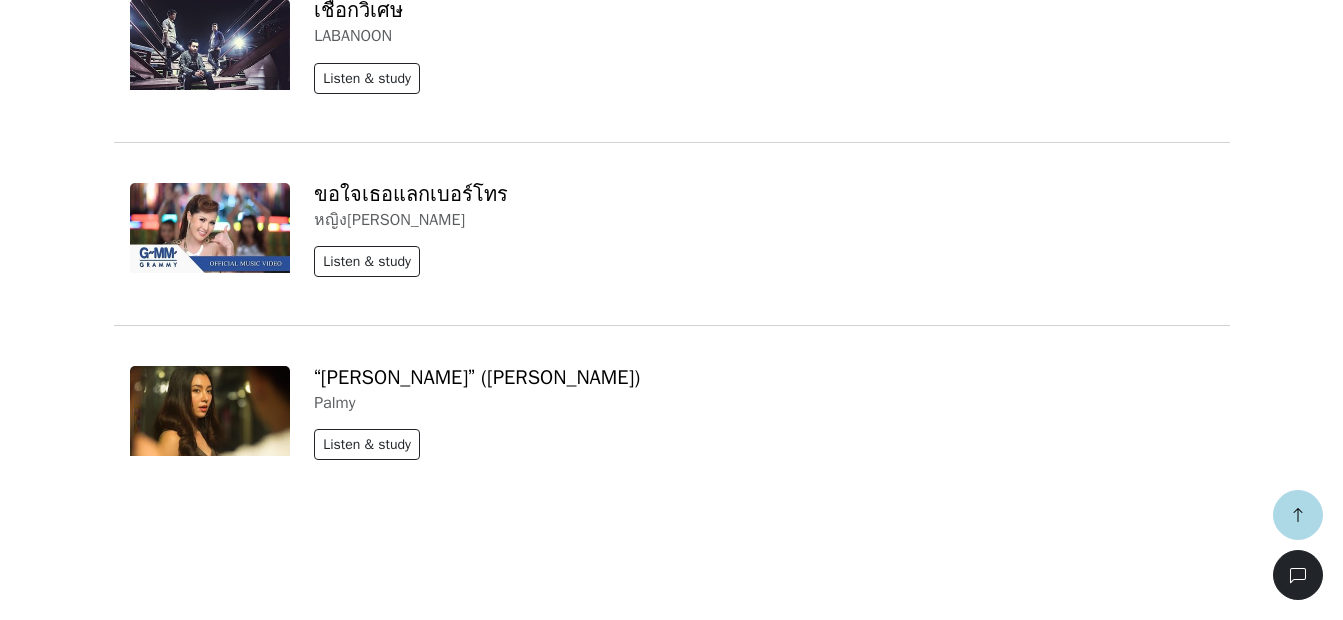 drag, startPoint x: 1320, startPoint y: 465, endPoint x: 1329, endPoint y: 425, distance: 41 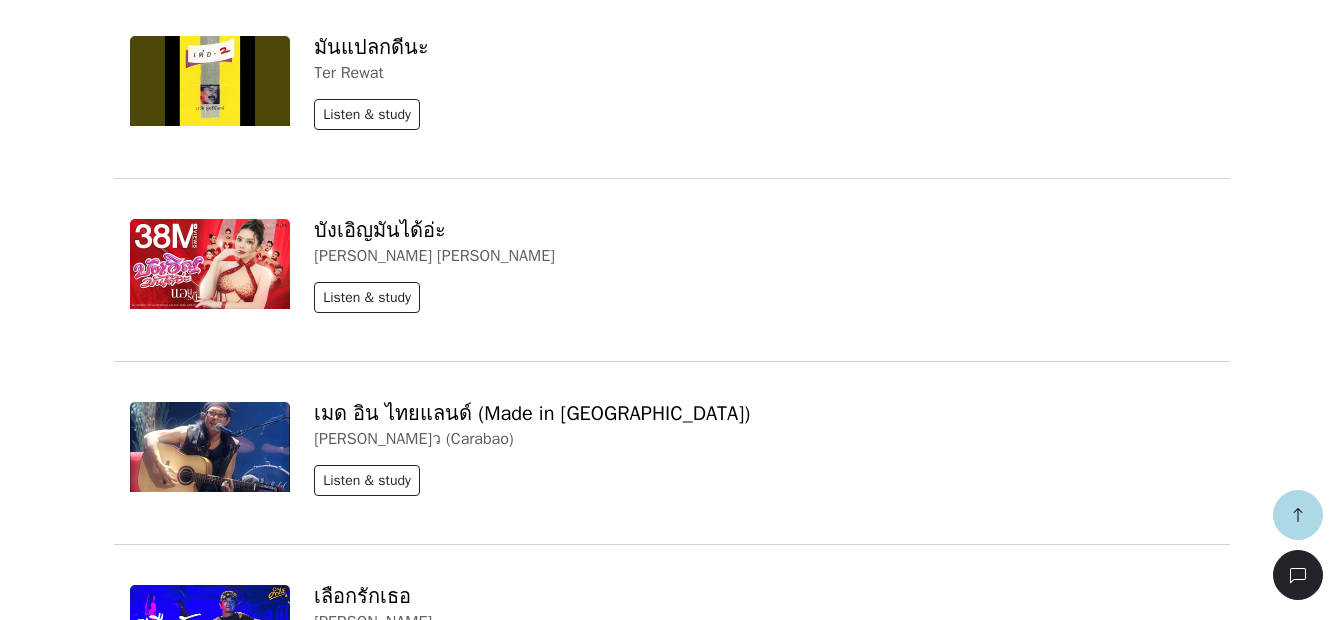scroll, scrollTop: 195, scrollLeft: 0, axis: vertical 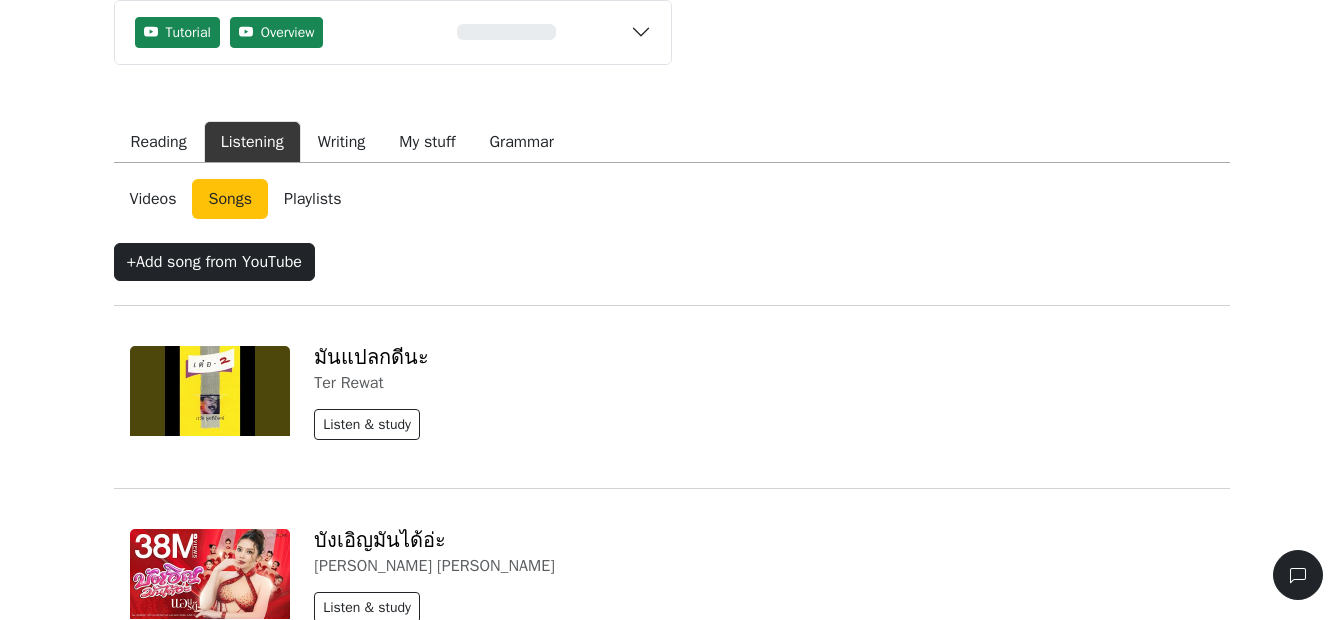 click on "+  Add song from YouTube" at bounding box center (214, 262) 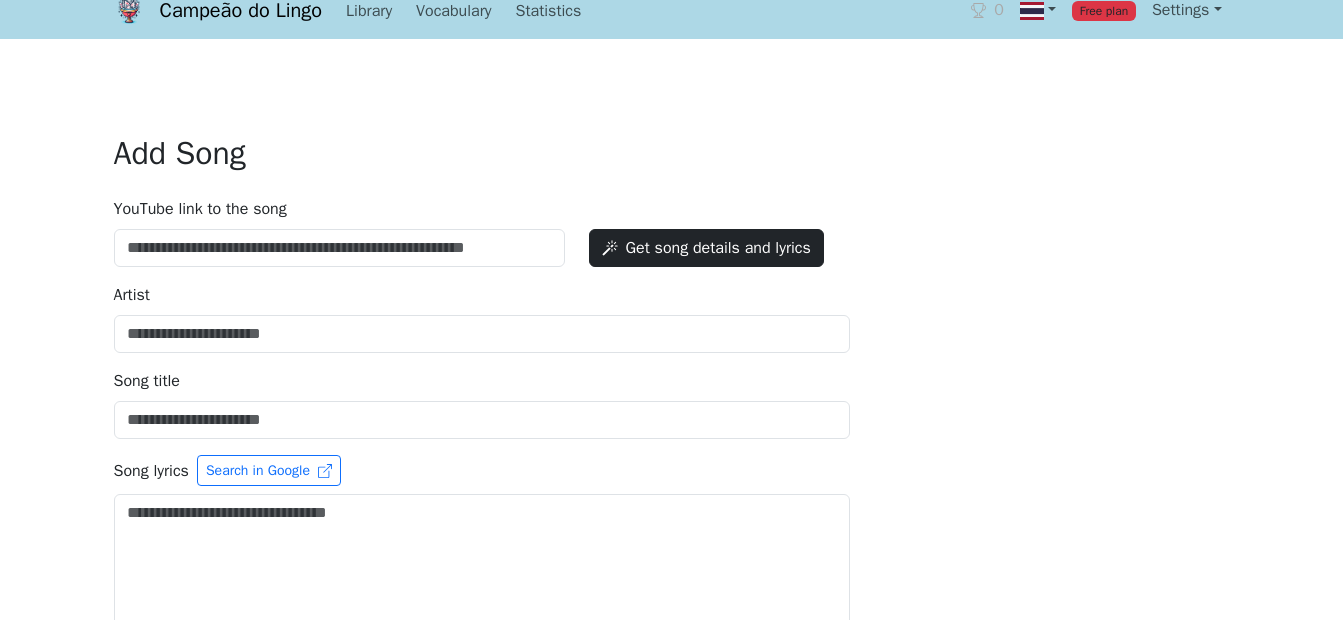 scroll, scrollTop: 0, scrollLeft: 0, axis: both 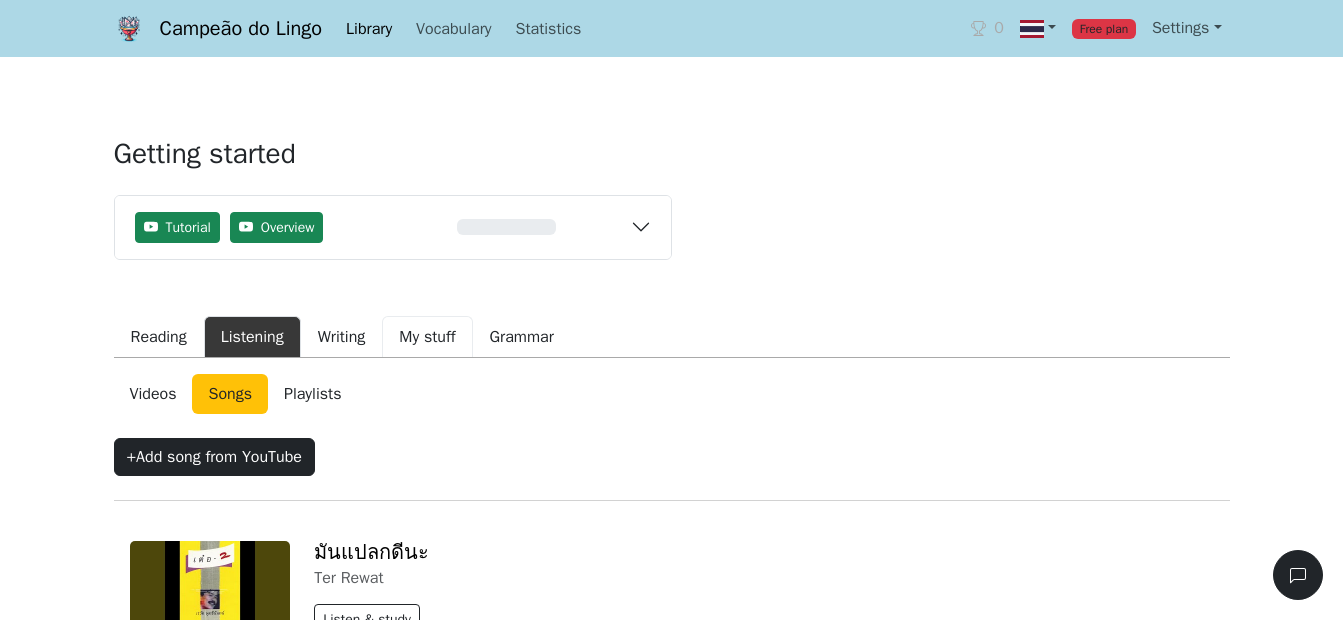 click on "My stuff" at bounding box center [427, 337] 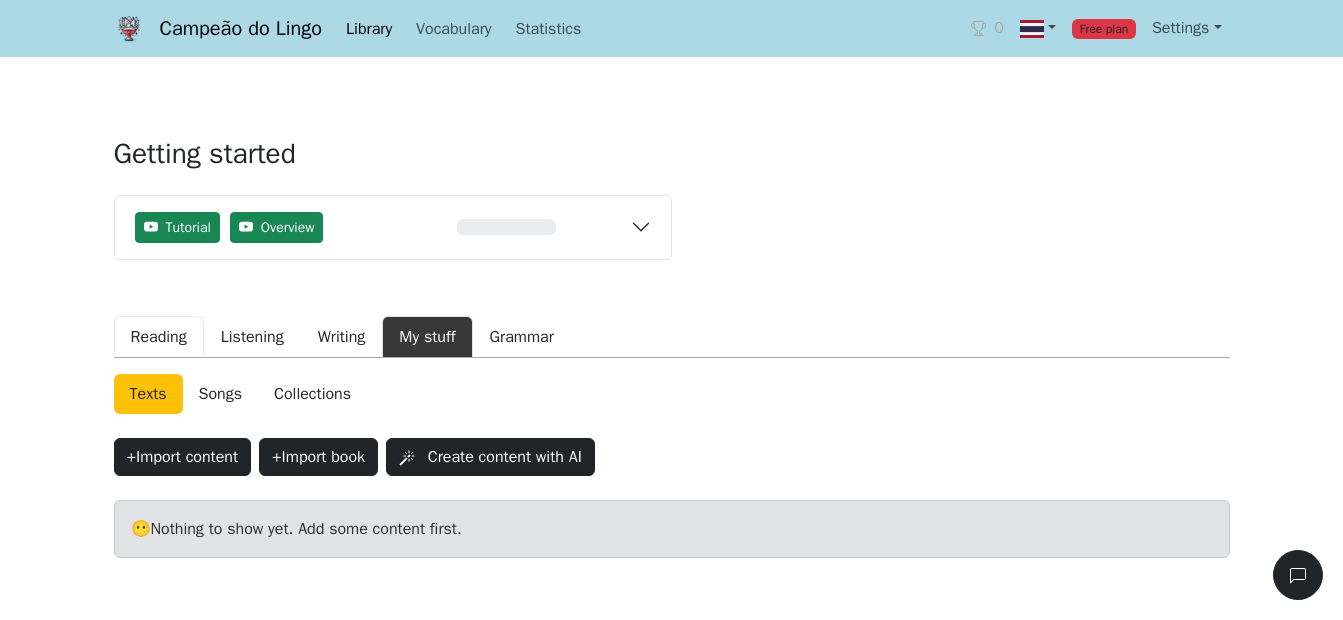 click on "Reading" at bounding box center [159, 337] 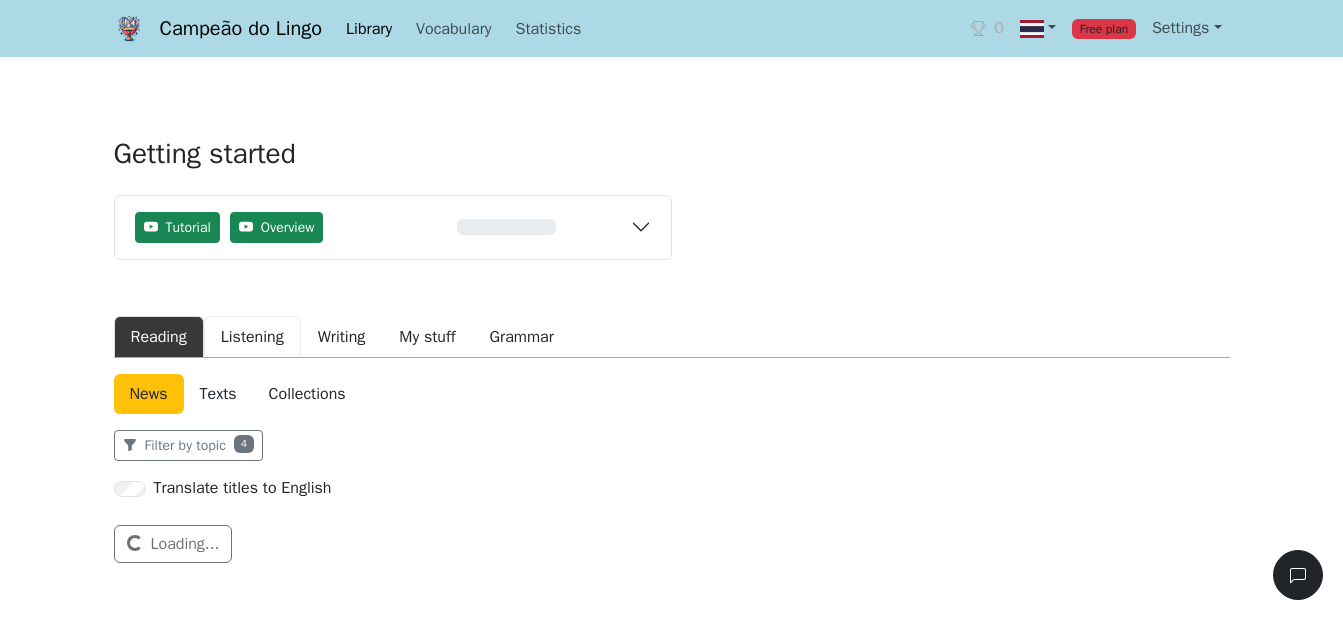 click on "Listening" at bounding box center [252, 337] 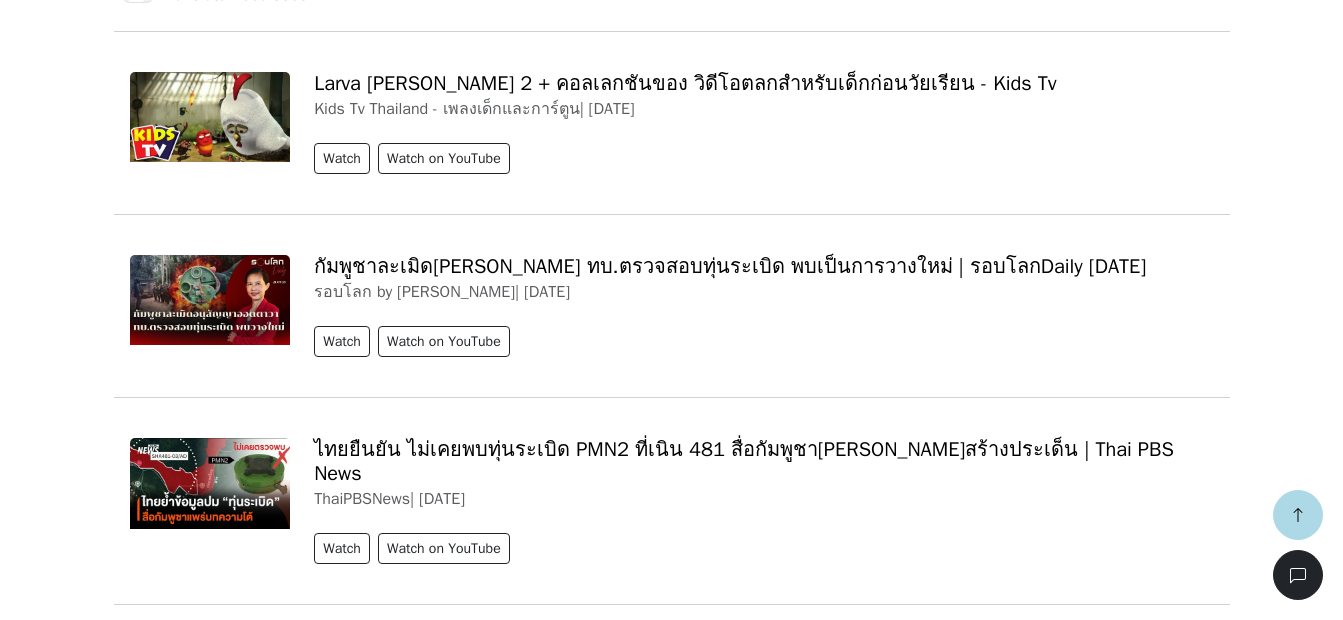 scroll, scrollTop: 384, scrollLeft: 0, axis: vertical 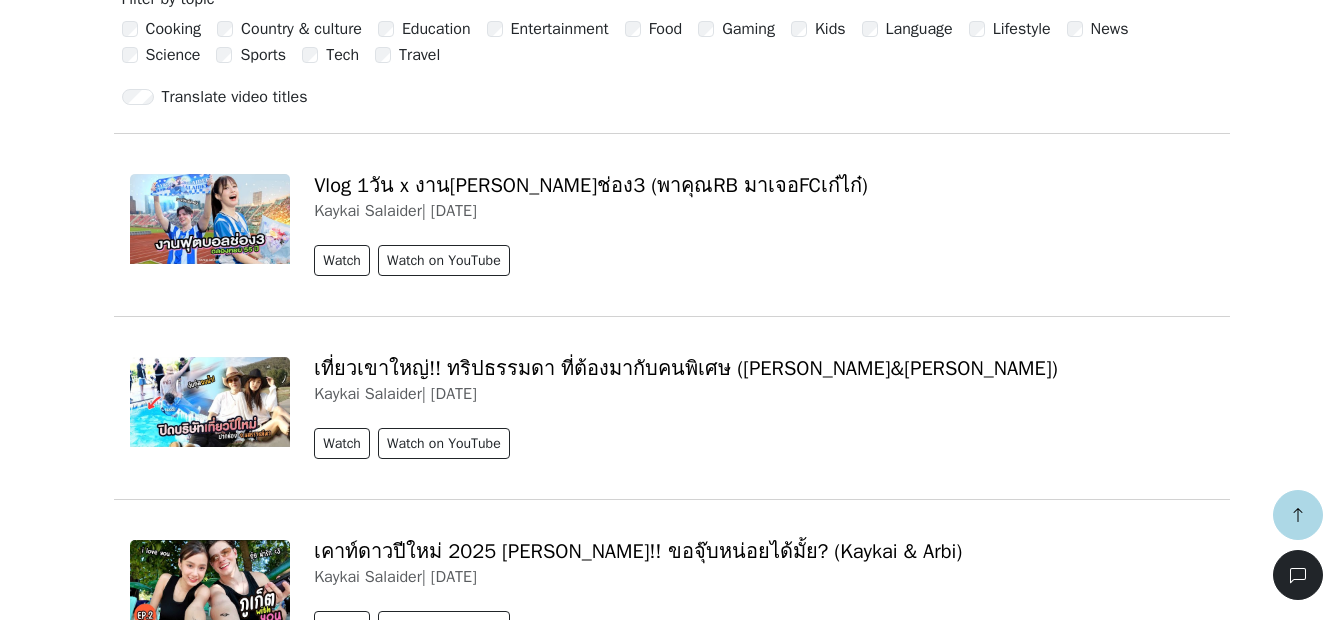click on "Campeão do Lingo   Library Vocabulary Statistics 0 Free plan Settings Browser extension Support 0 Free plan Lingo Champion Account Change plan Browser extension Support Feedback & bugs What's new? Get the Android app New Get the iOS app Log out Library Vocabulary Shortcuts Statistics Settings Getting started Tutorial Overview 0% Read a news article or story Save words to your vocabulary Practice words with flashcards Import or generate your own content Install the mobile app : iOS Android Reading Listening Writing My stuff Grammar News Texts Collections Videos Songs Playlists Filter by topic Cooking Country & culture Education Entertainment Food Gaming Kids Language Lifestyle News Science Sports Tech Travel Translate video titles Vlog 1วัน x งานบอลช่อง3 (พาคุณRB มาเจอFCเก๋ไก๋) Kaykai Salaider  |   2025-04-07 Watch Watch on YouTube Kaykai Salaider  |   2025-02-15 Watch Watch on YouTube Kaykai Salaider  |   2025-01-30 Watch Watch on YouTube  |   Watch" at bounding box center [671, 360] 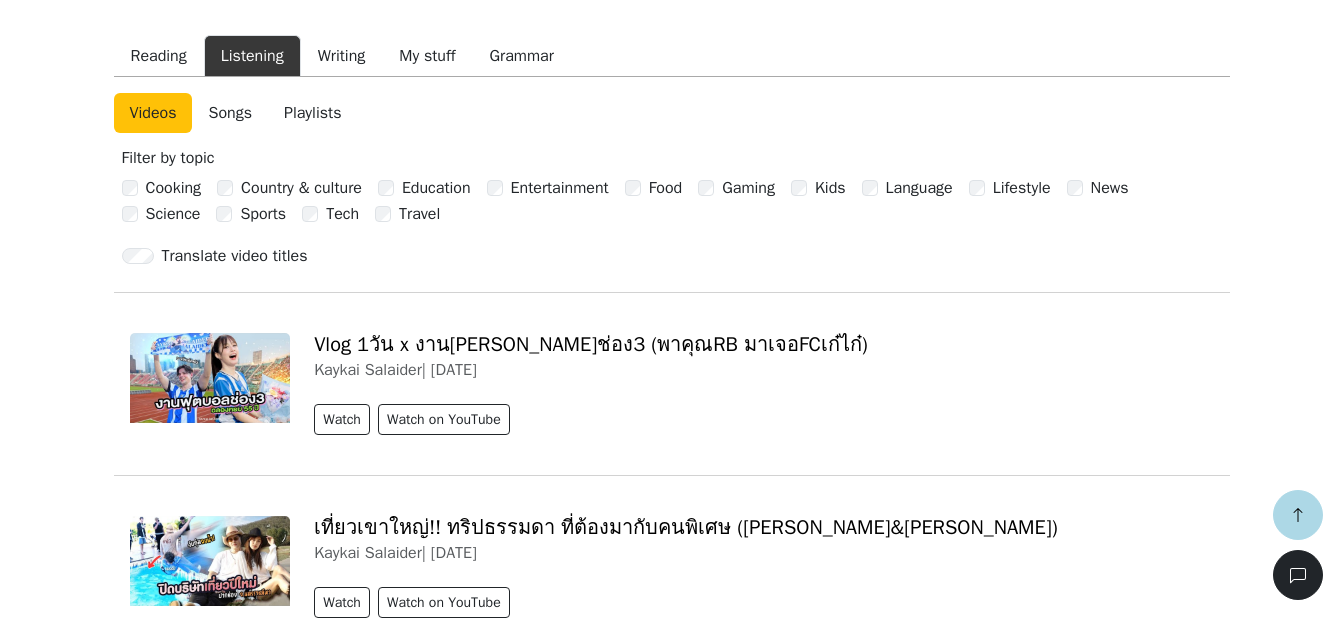 scroll, scrollTop: 404, scrollLeft: 0, axis: vertical 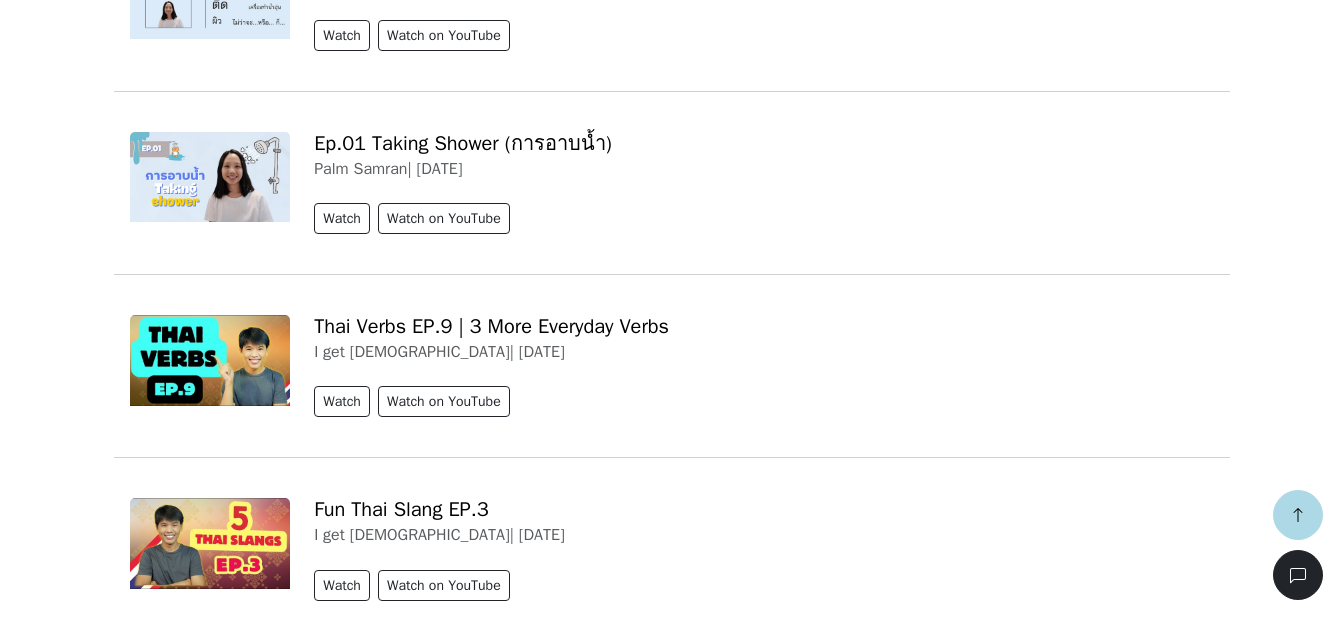 drag, startPoint x: 472, startPoint y: 143, endPoint x: 1357, endPoint y: 160, distance: 885.16327 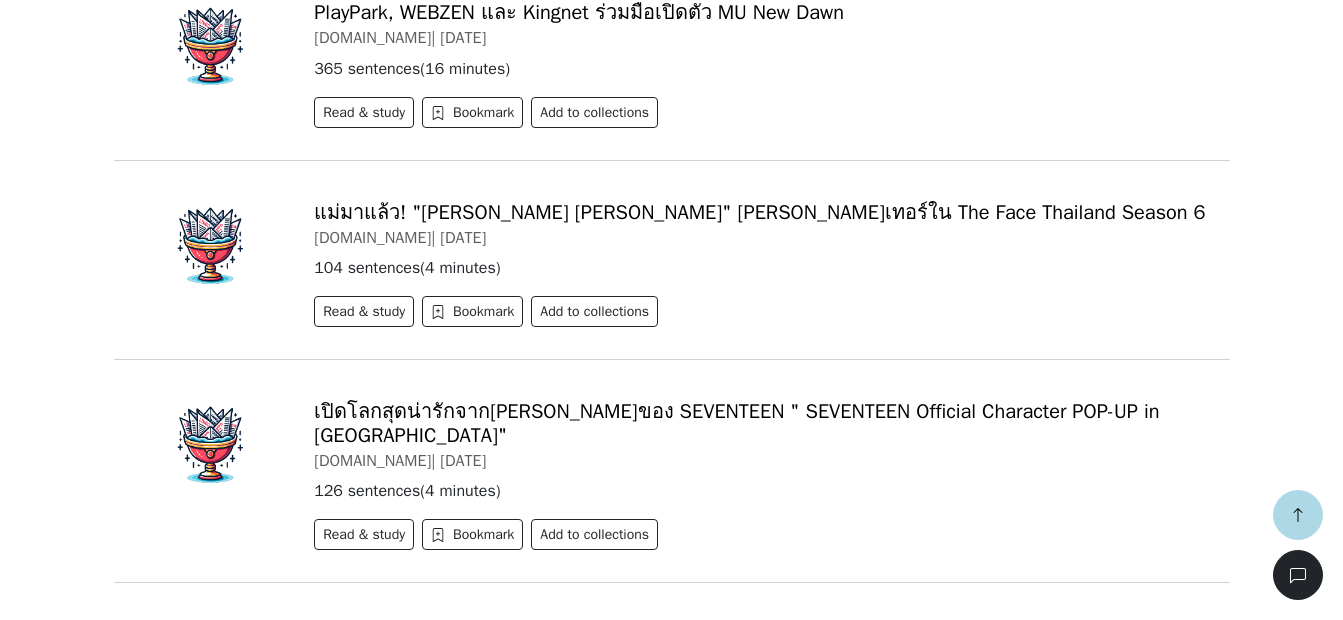 scroll, scrollTop: 5623, scrollLeft: 0, axis: vertical 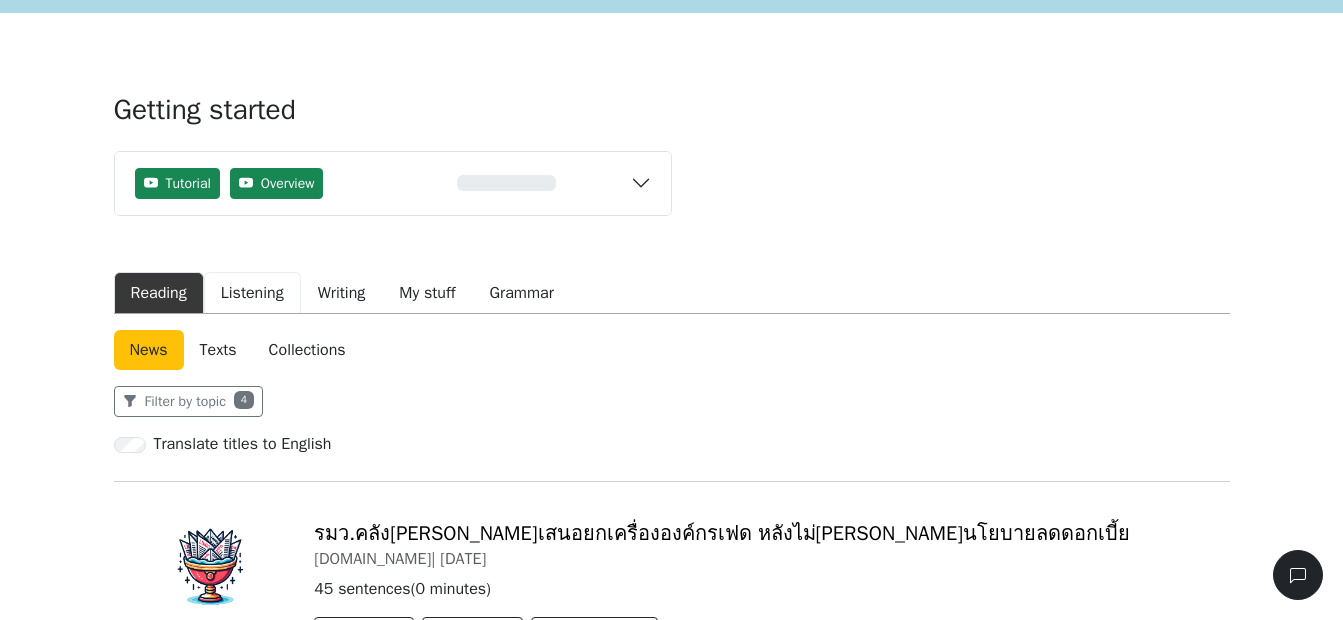 click on "Listening" at bounding box center [252, 293] 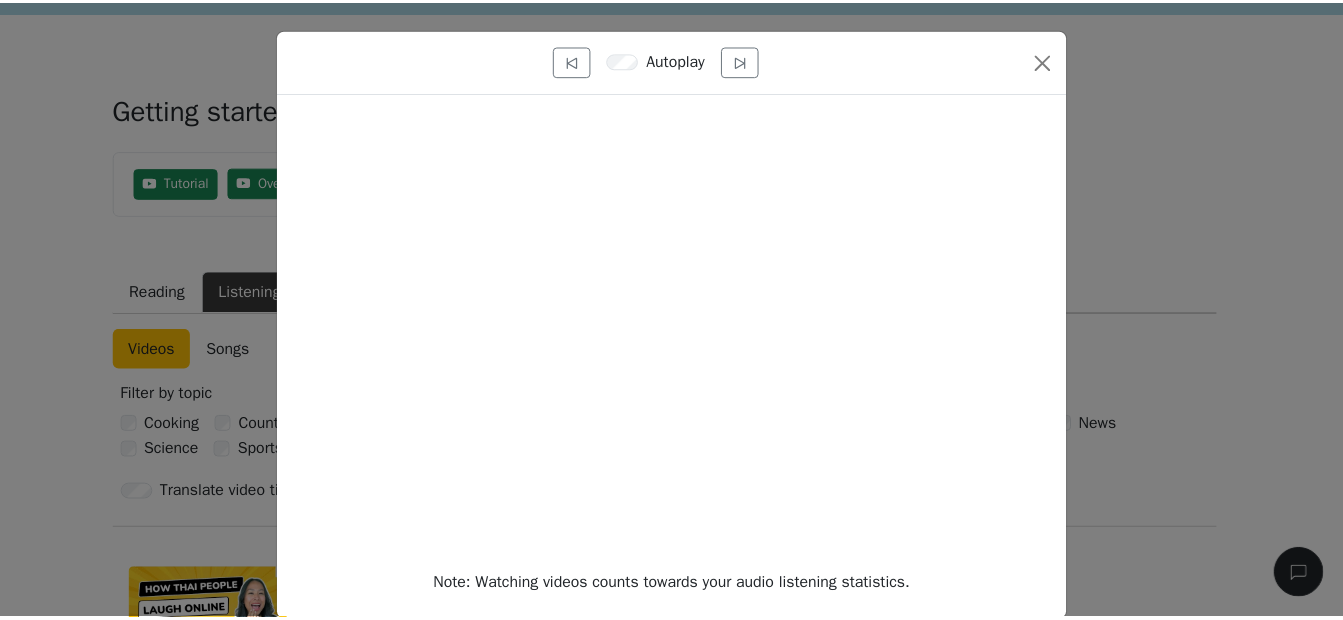 scroll, scrollTop: 32, scrollLeft: 0, axis: vertical 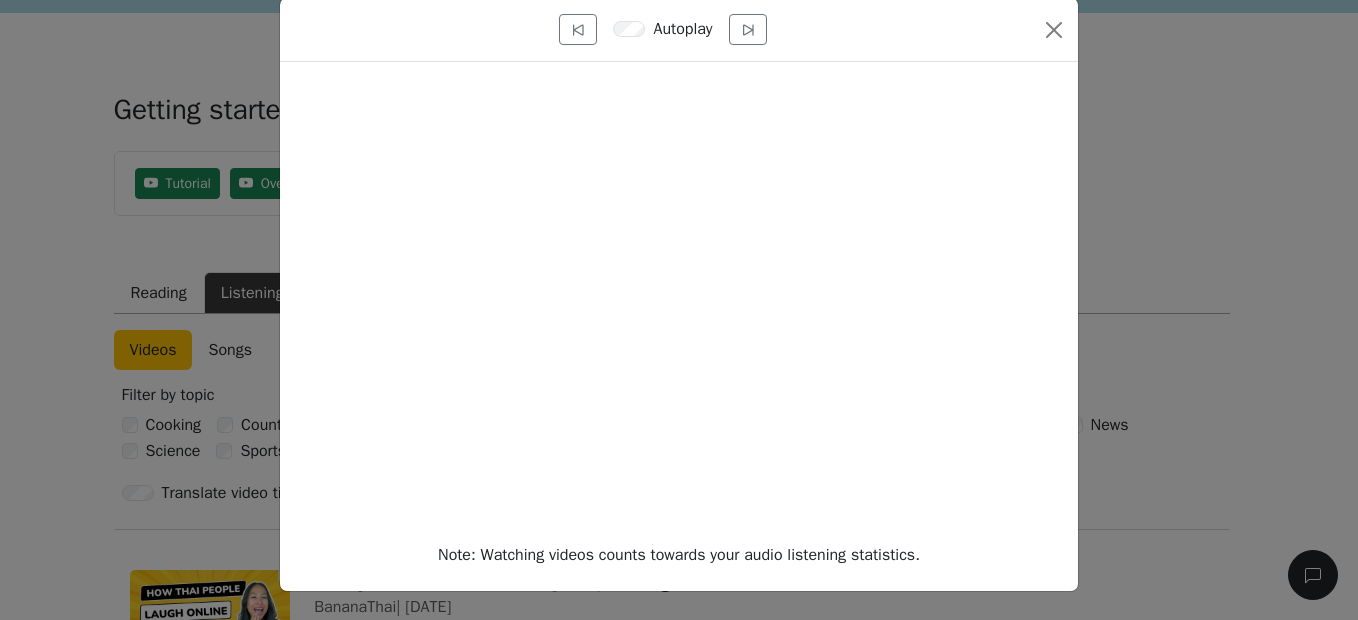 click on "Note: Watching videos counts towards your audio listening statistics." at bounding box center [679, 555] 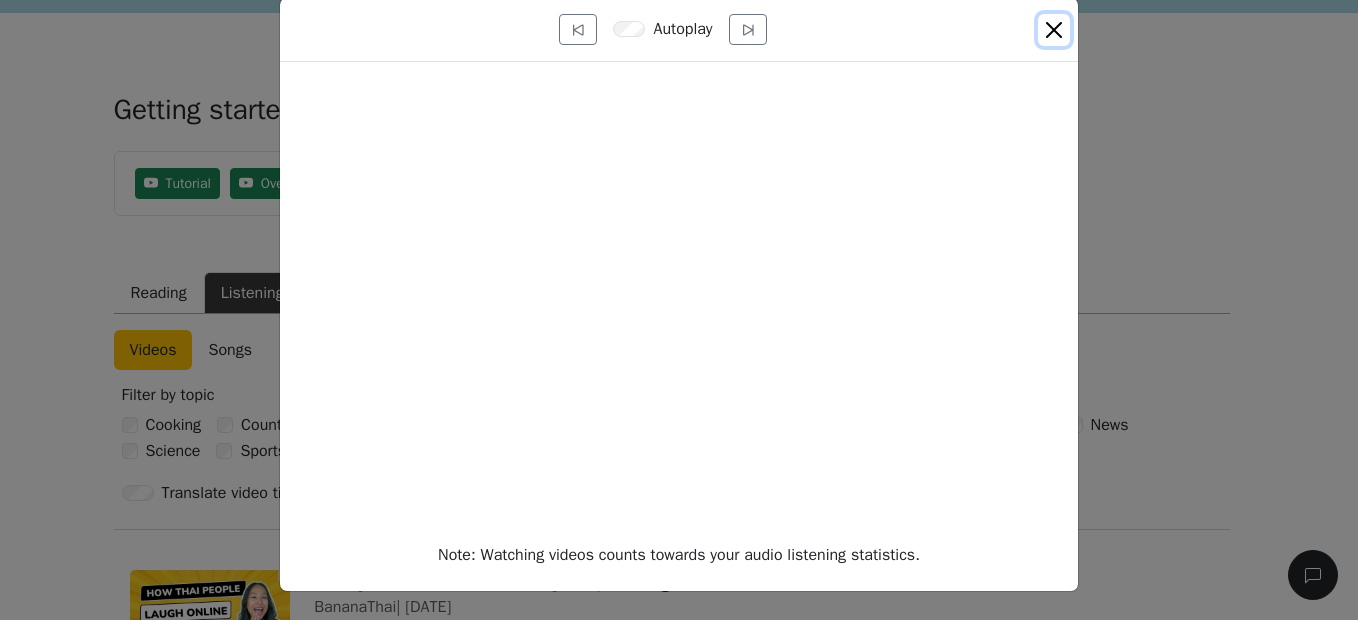 click at bounding box center (1054, 30) 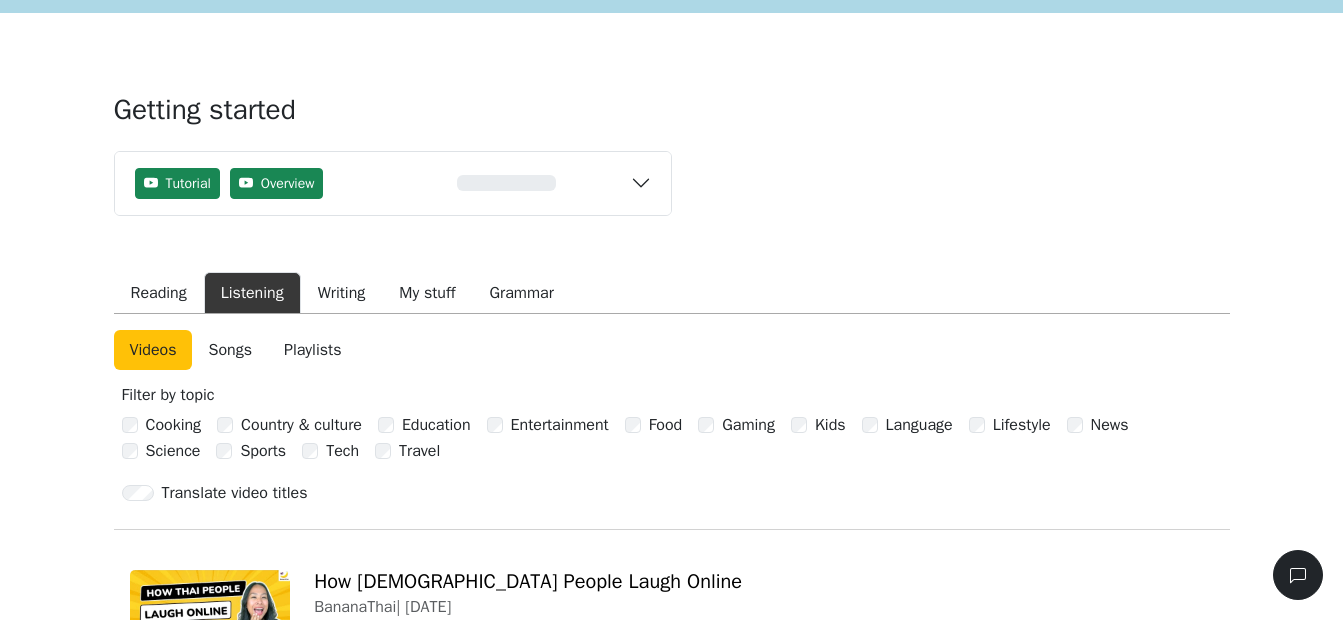 scroll, scrollTop: 0, scrollLeft: 0, axis: both 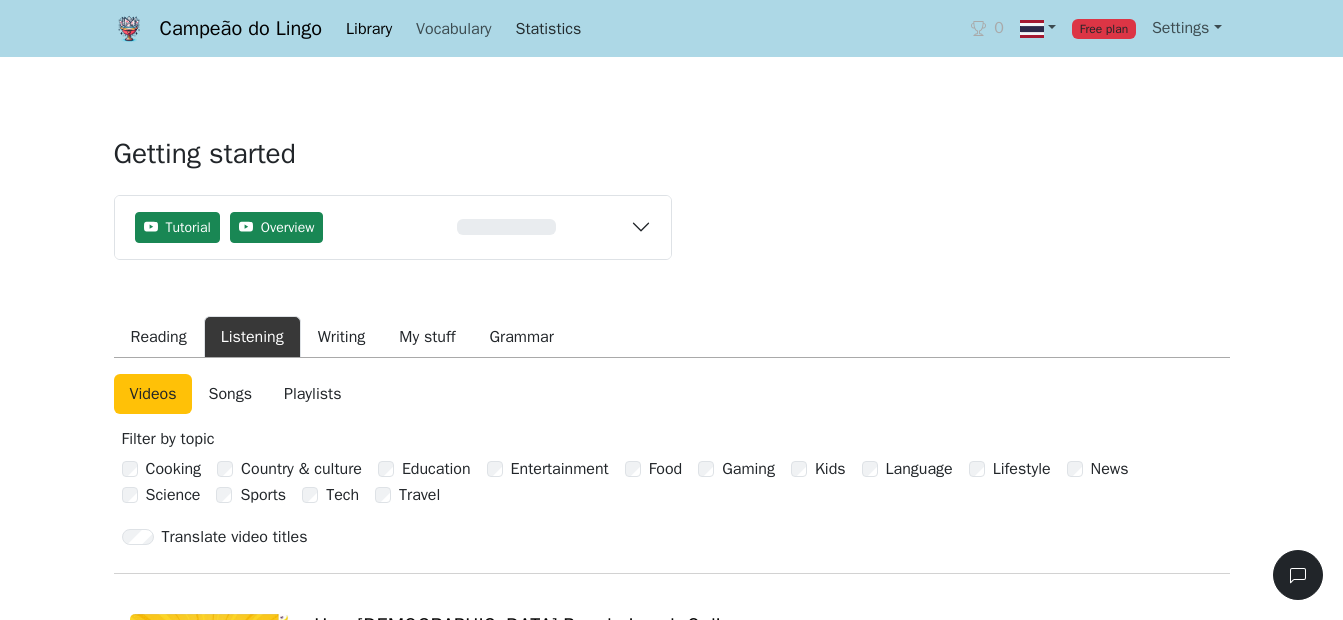 click on "Statistics" at bounding box center (549, 29) 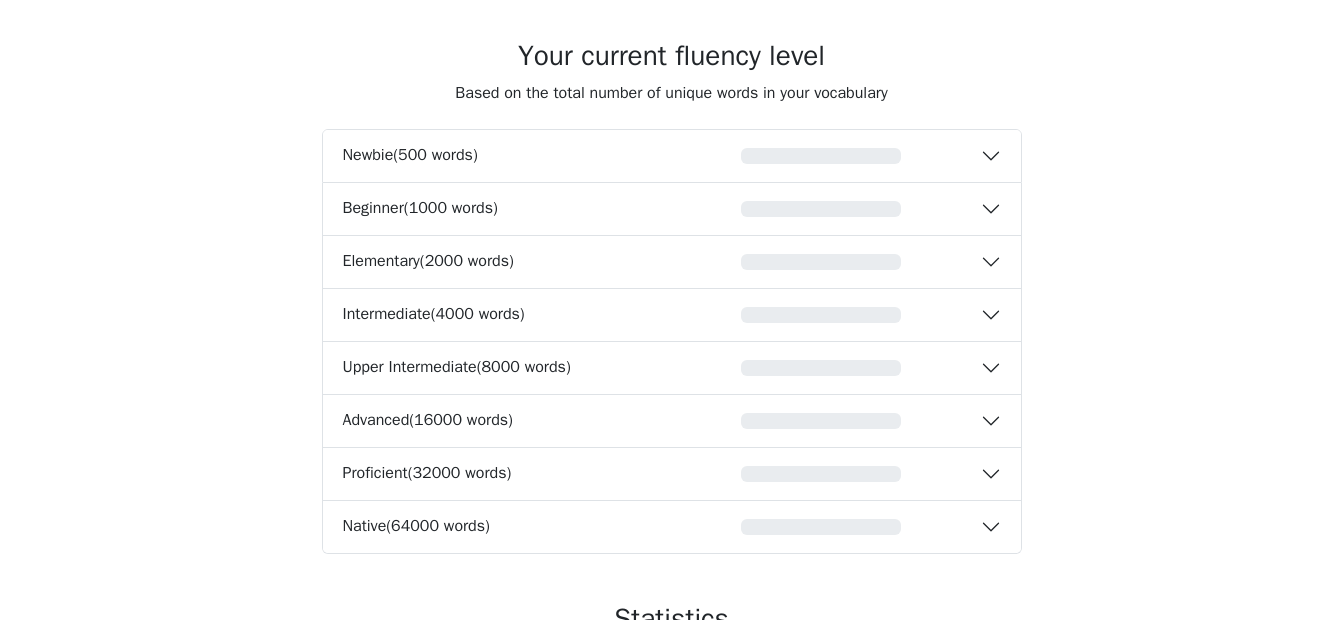 scroll, scrollTop: 516, scrollLeft: 0, axis: vertical 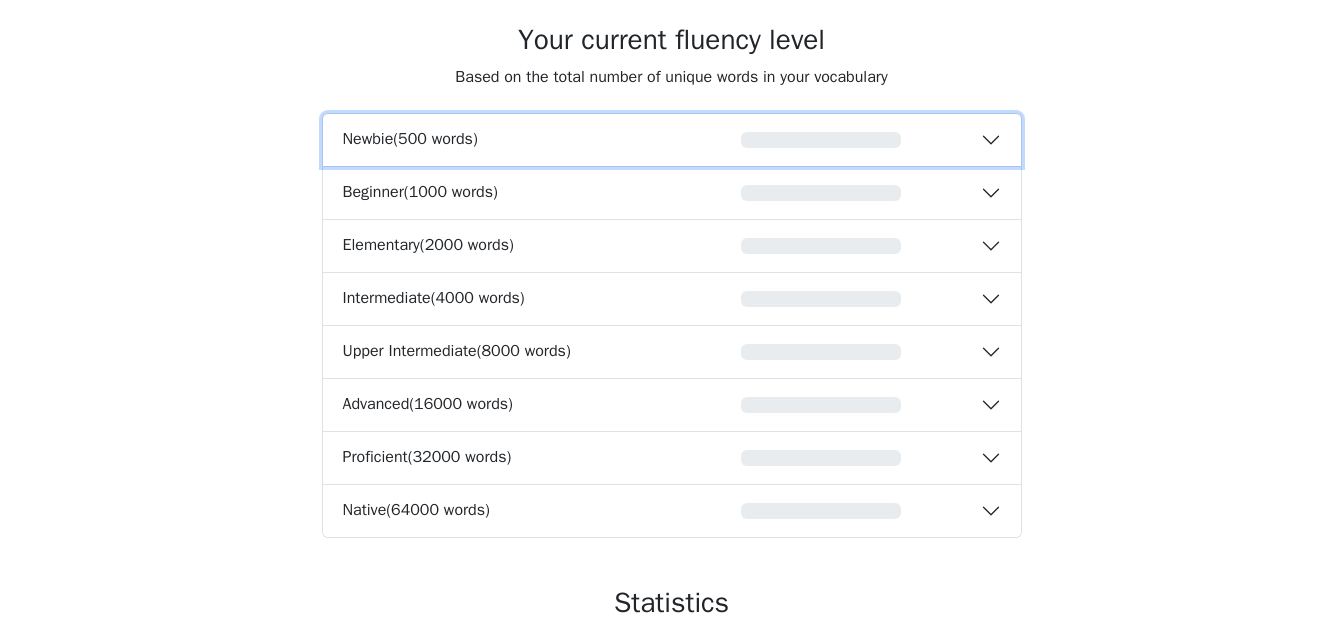 click on "0%" at bounding box center (821, 140) 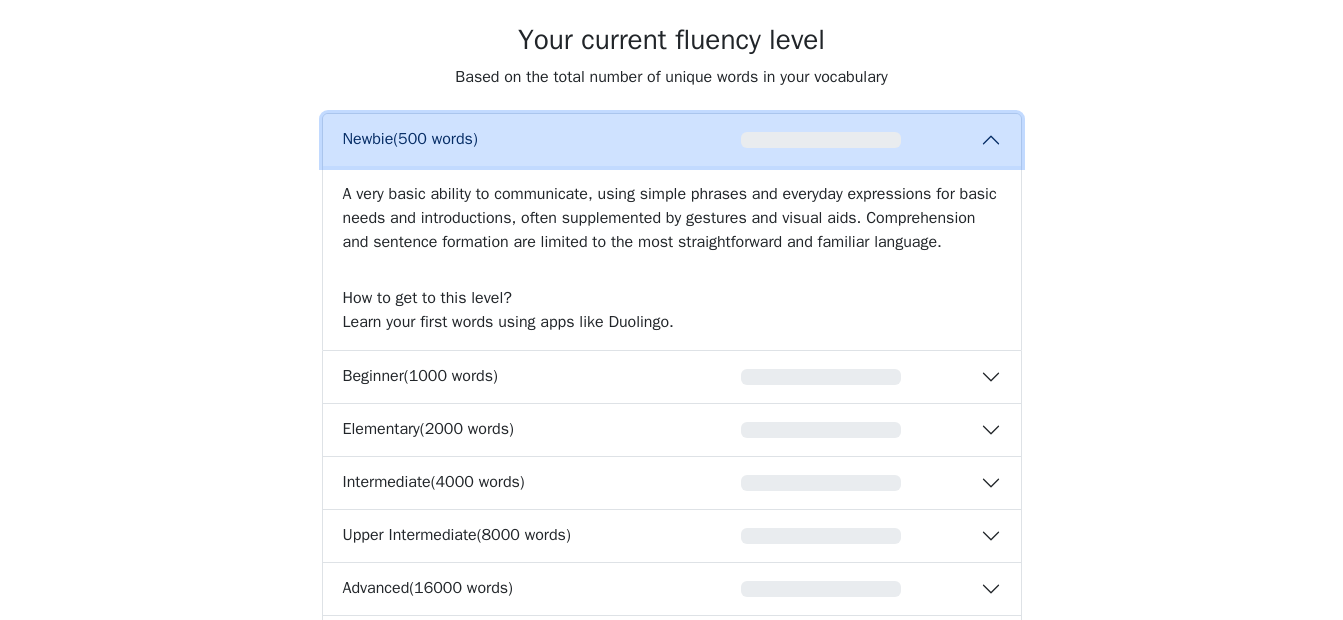 click on "0%" at bounding box center (821, 140) 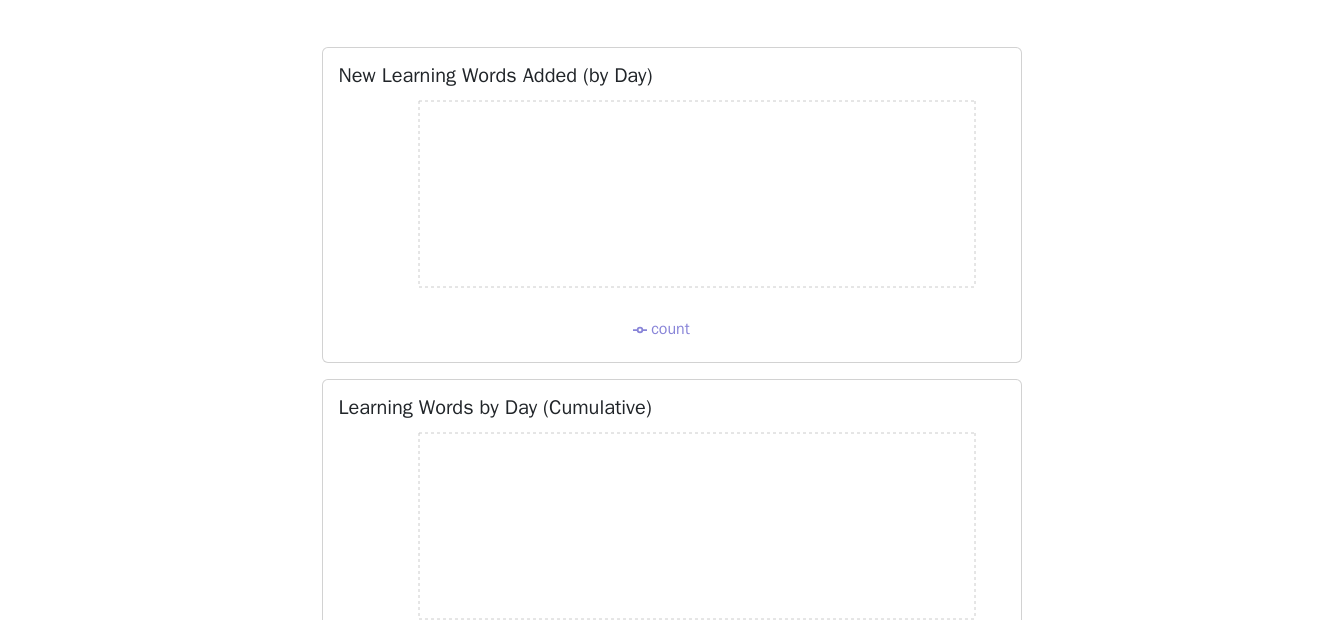 scroll, scrollTop: 1429, scrollLeft: 0, axis: vertical 